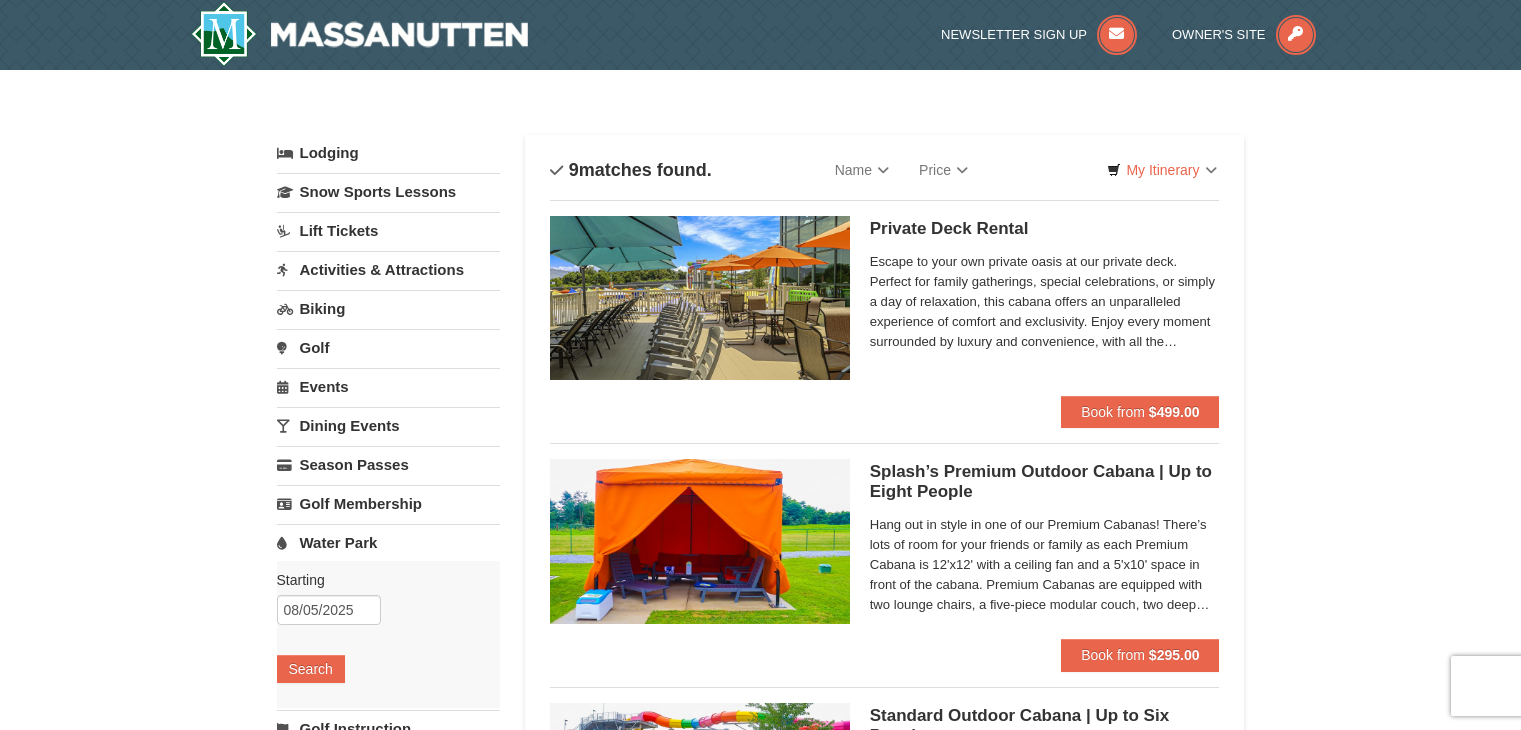 scroll, scrollTop: 0, scrollLeft: 0, axis: both 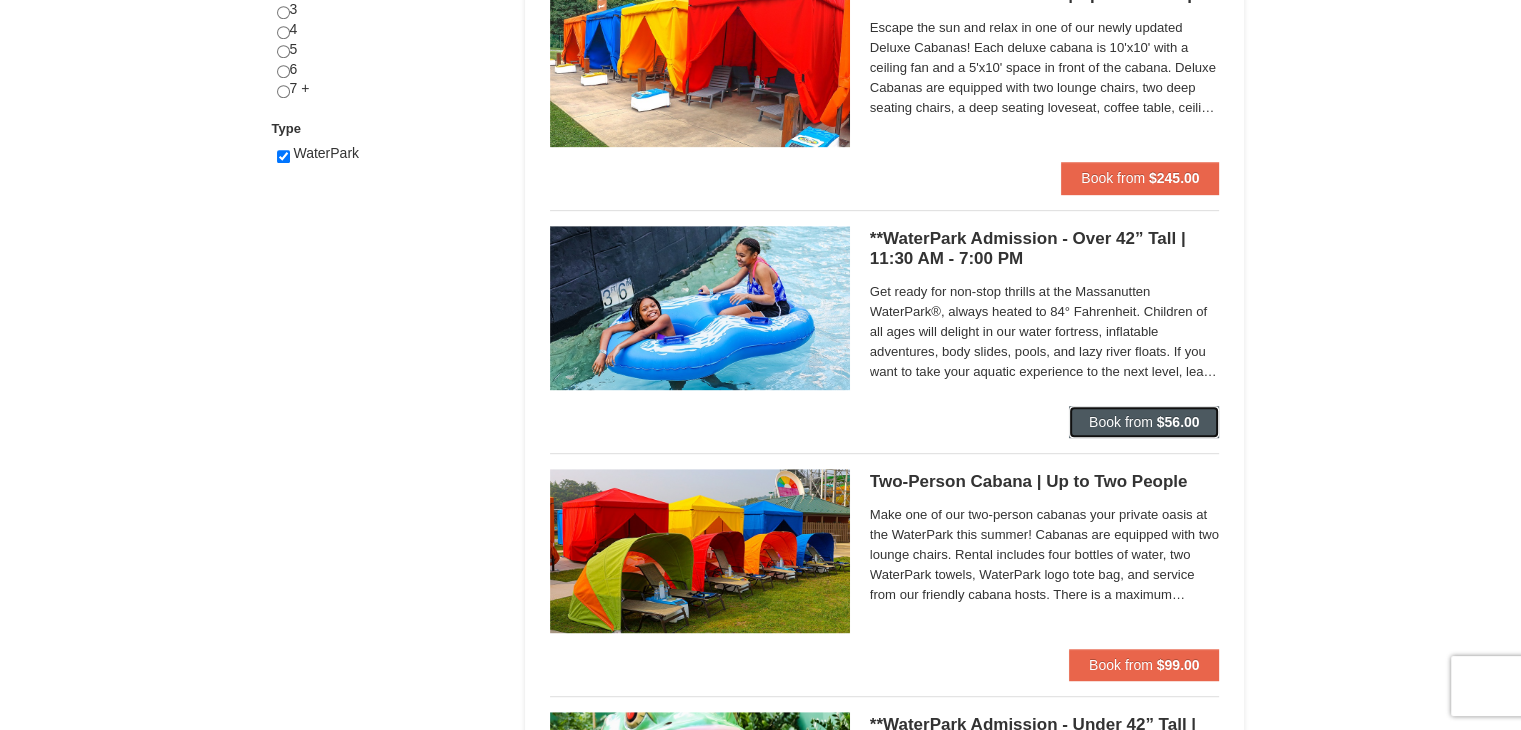 click on "$56.00" at bounding box center [1178, 422] 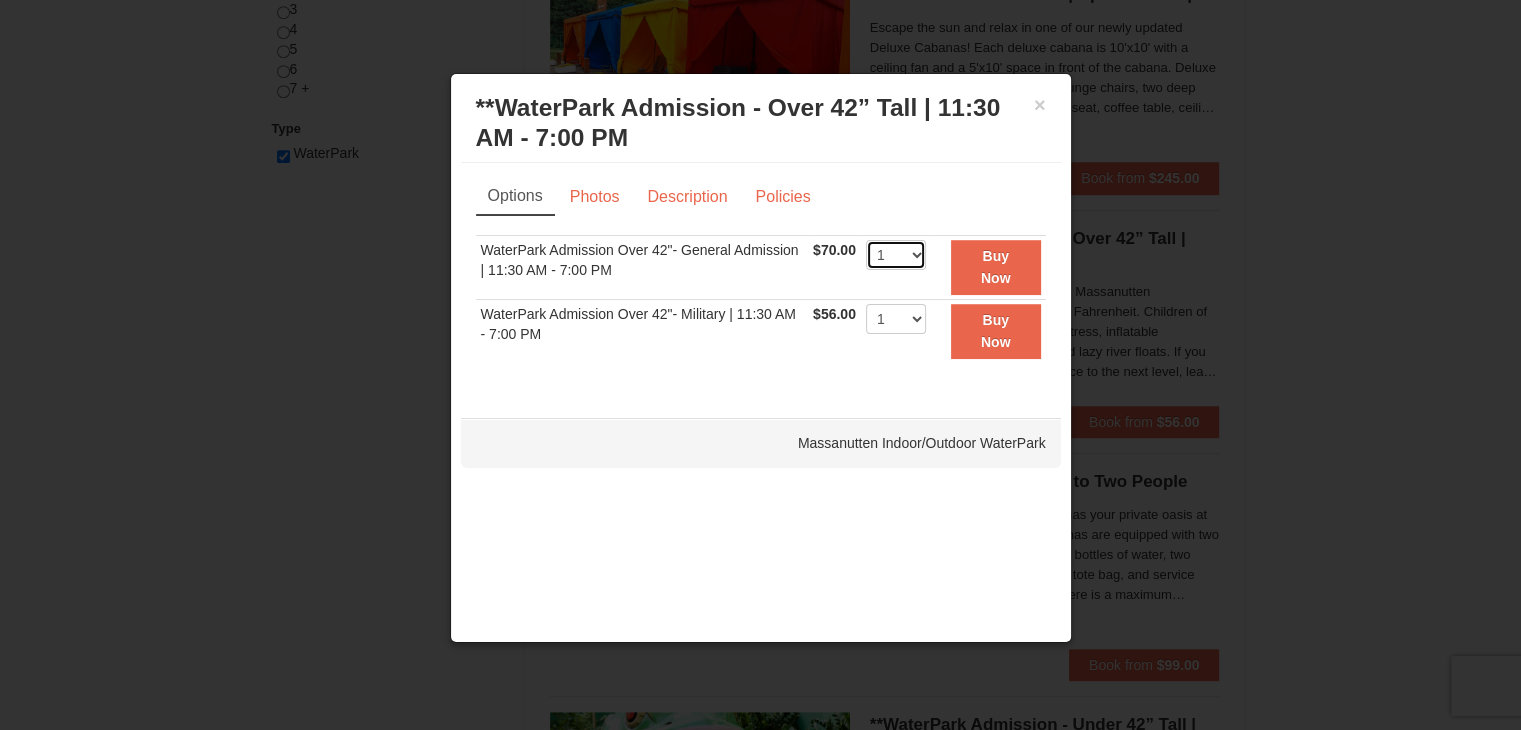 click on "1
2
3
4
5
6
7
8
9
10
11
12
13
14
15
16
17
18
19
20
21 22" at bounding box center [896, 255] 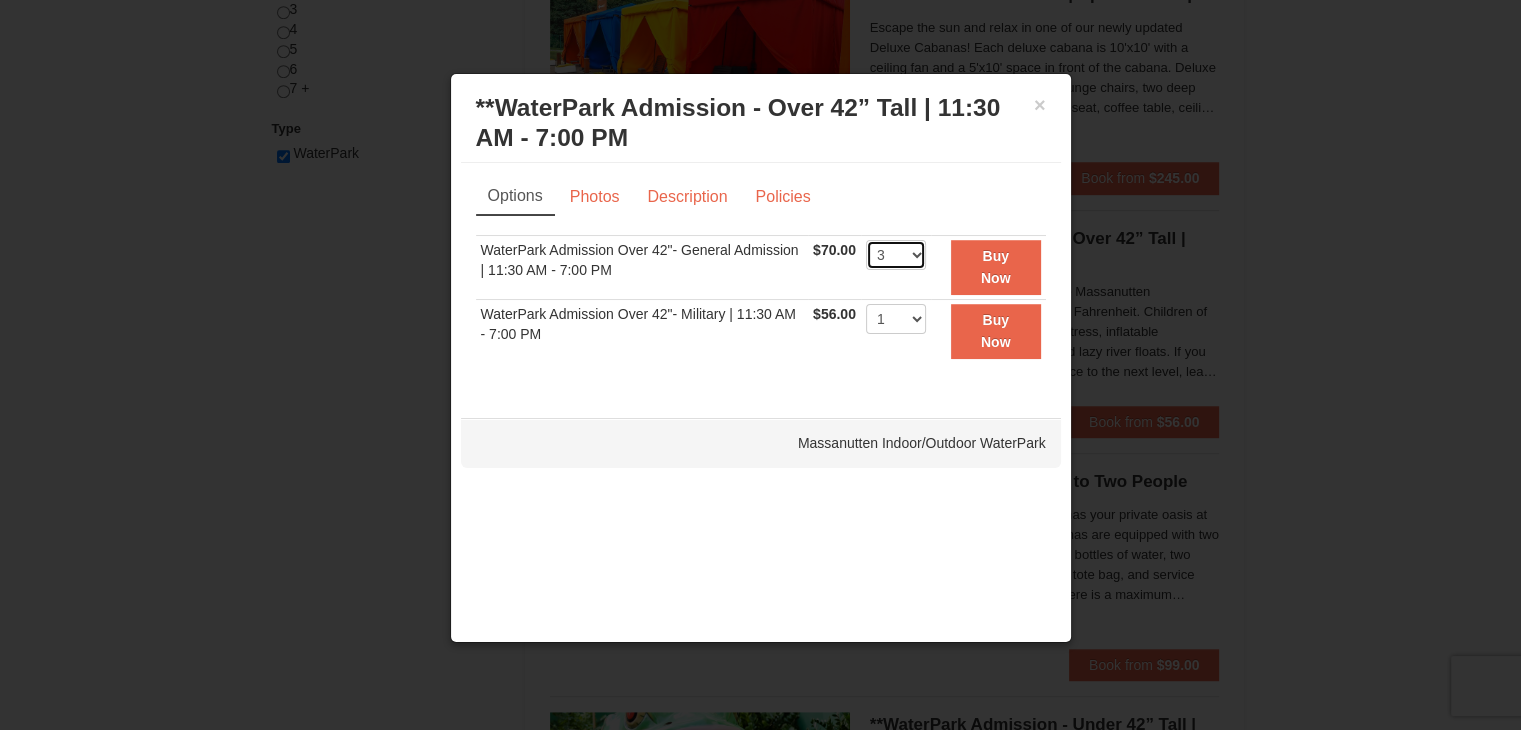 click on "1
2
3
4
5
6
7
8
9
10
11
12
13
14
15
16
17
18
19
20
21 22" at bounding box center [896, 255] 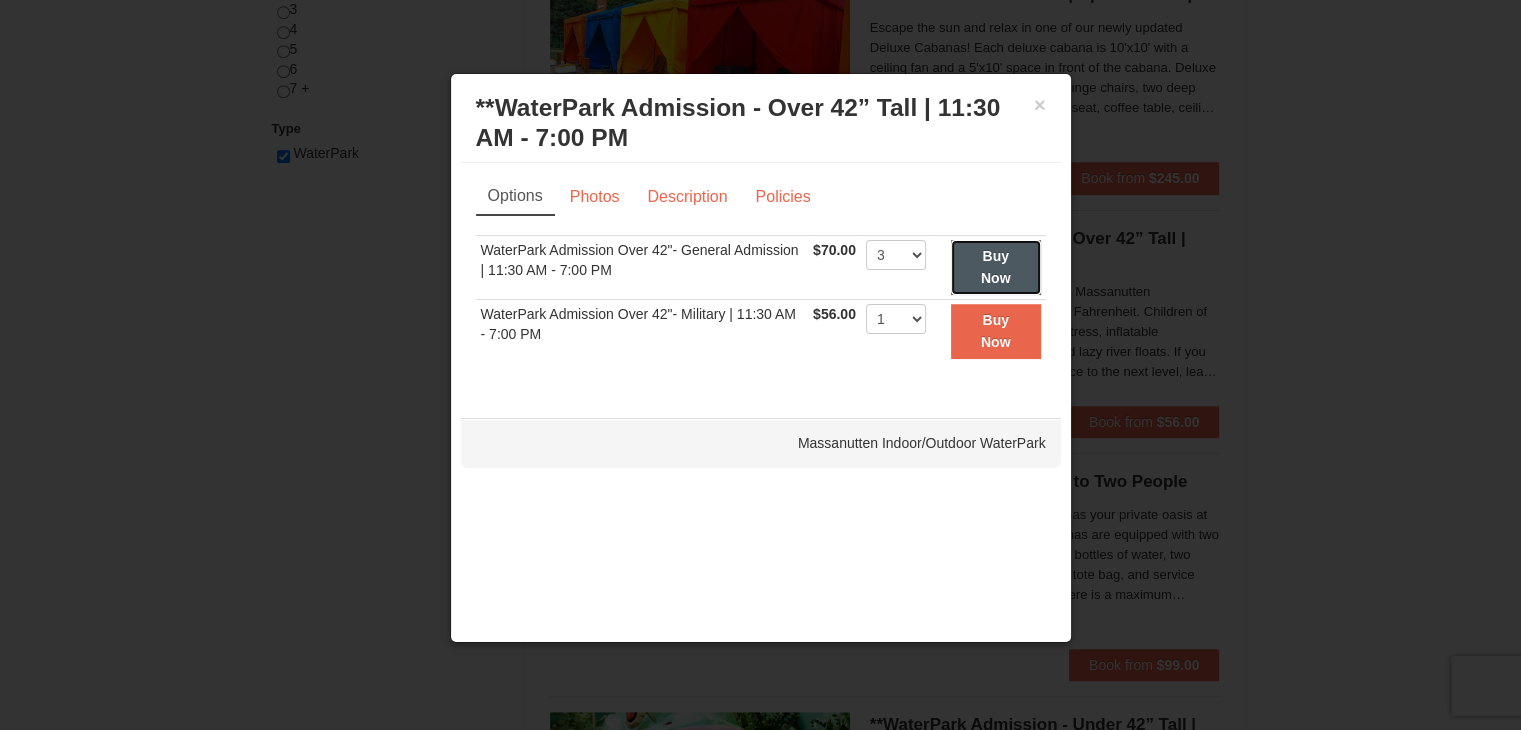 click on "Buy Now" at bounding box center [996, 267] 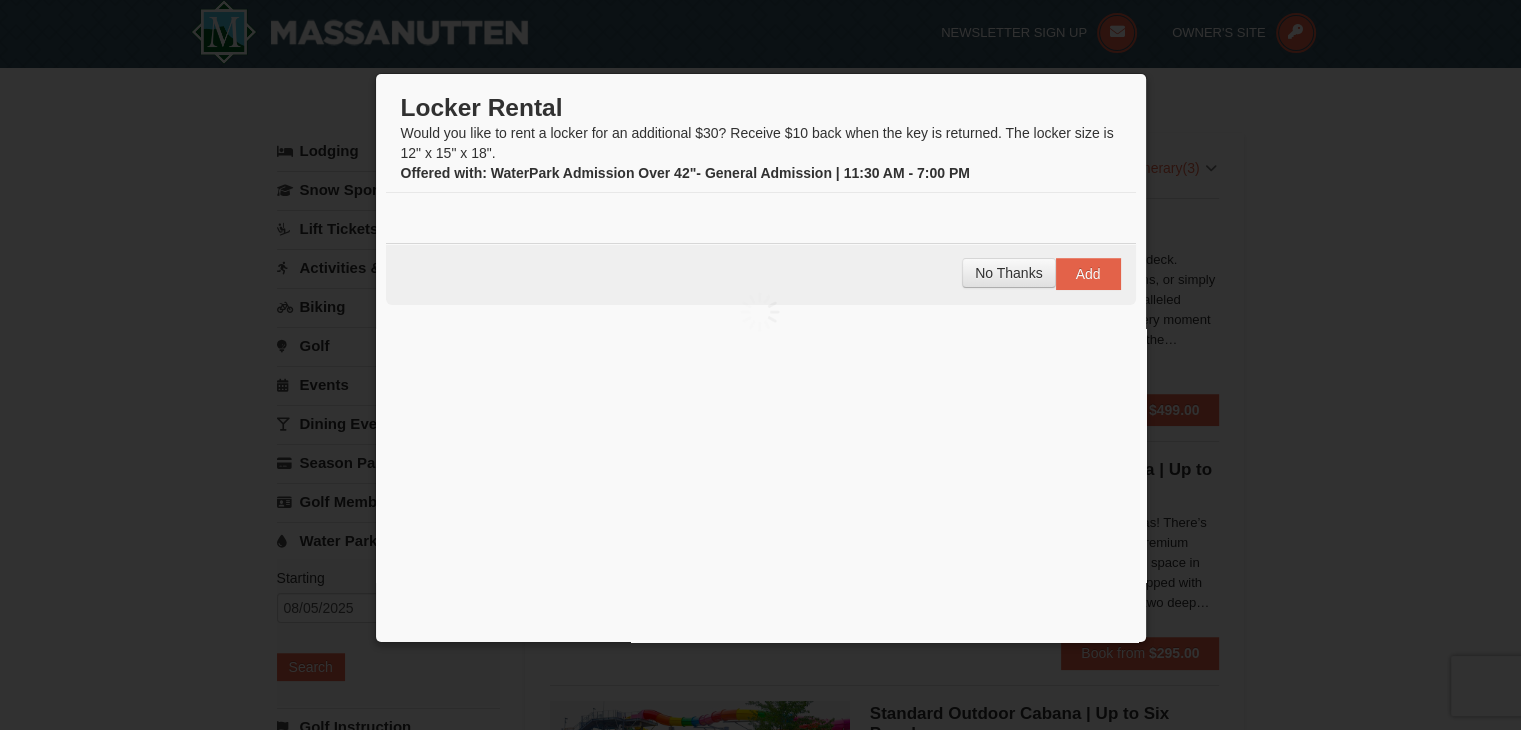 scroll, scrollTop: 6, scrollLeft: 0, axis: vertical 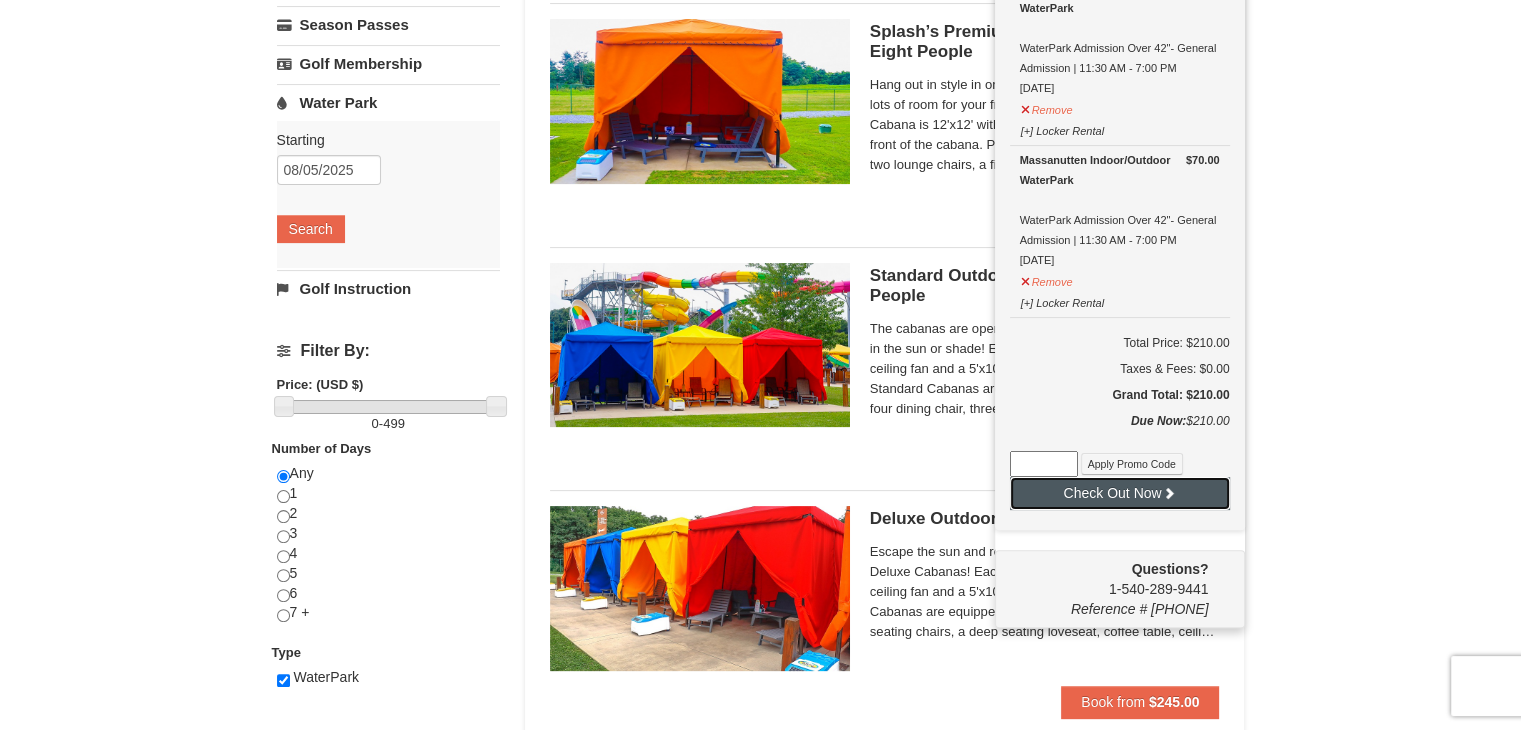 click on "Check Out Now" at bounding box center [1120, 493] 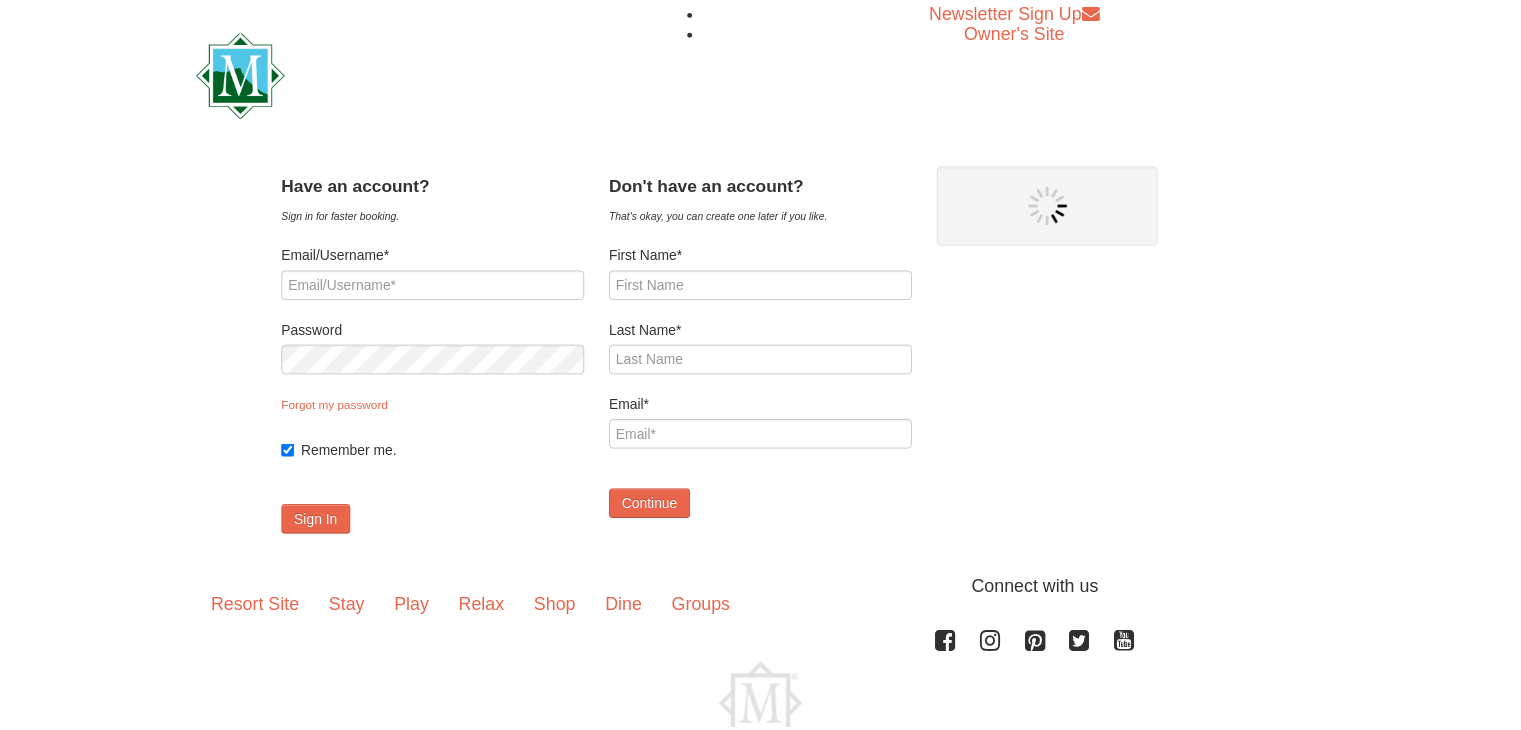 scroll, scrollTop: 0, scrollLeft: 0, axis: both 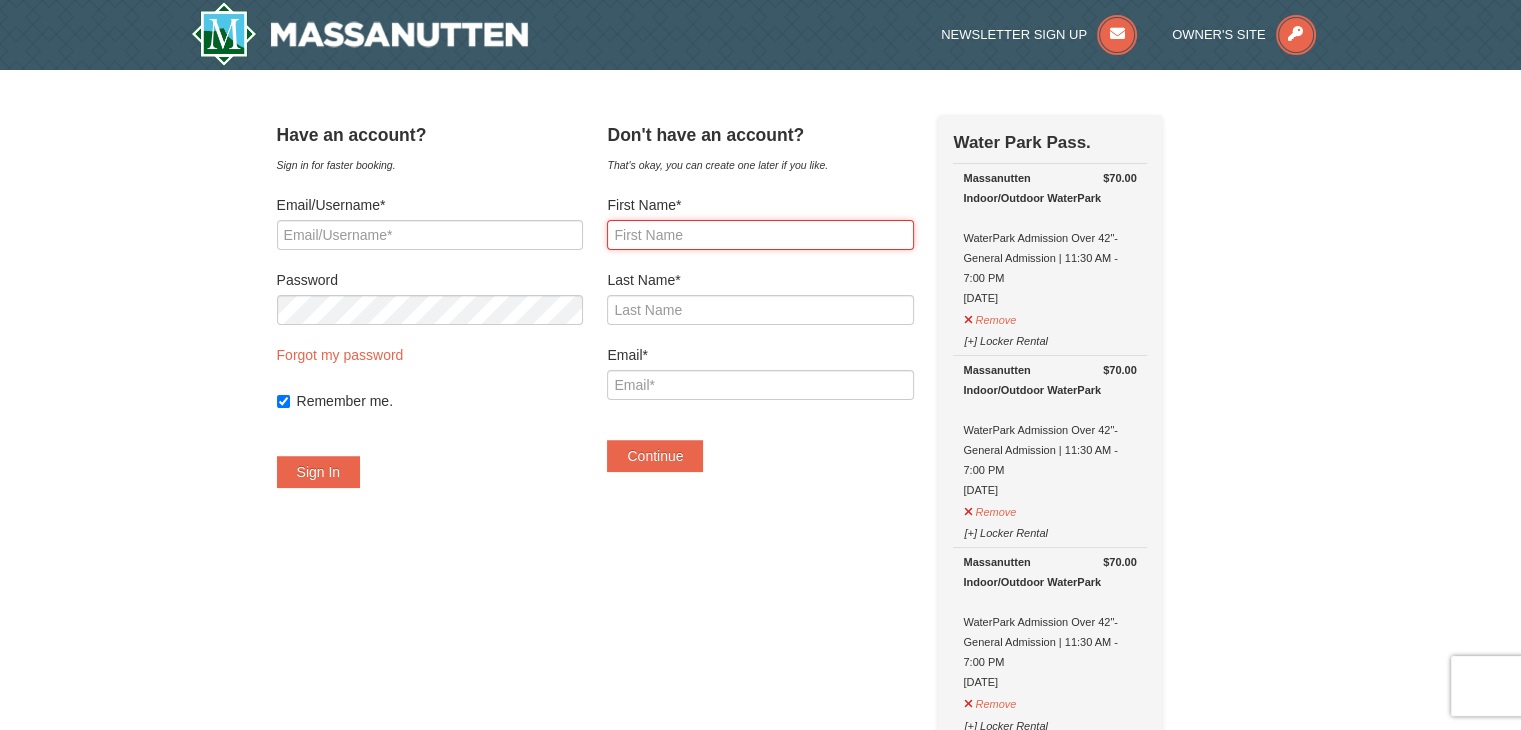 click on "First Name*" at bounding box center [760, 235] 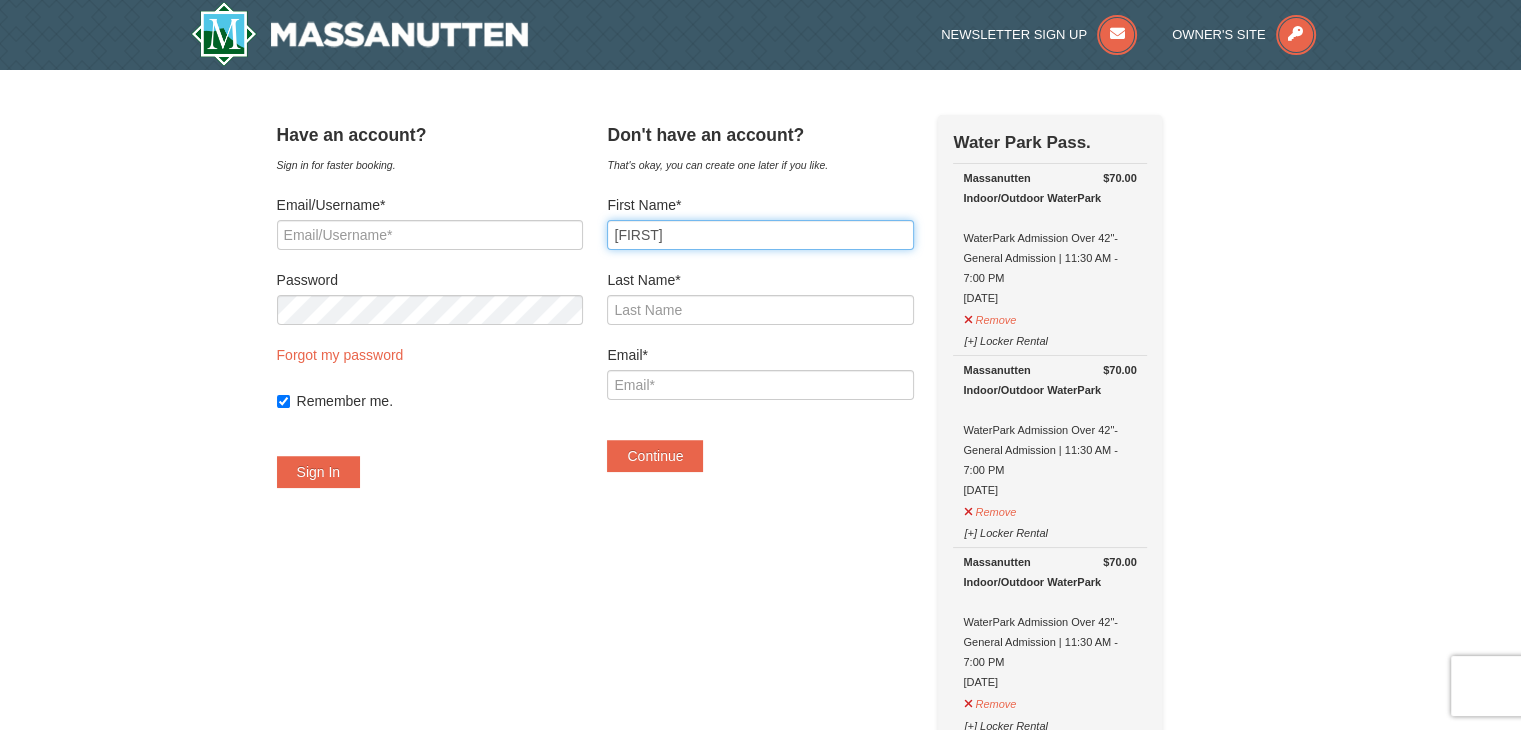 type on "Stephanie" 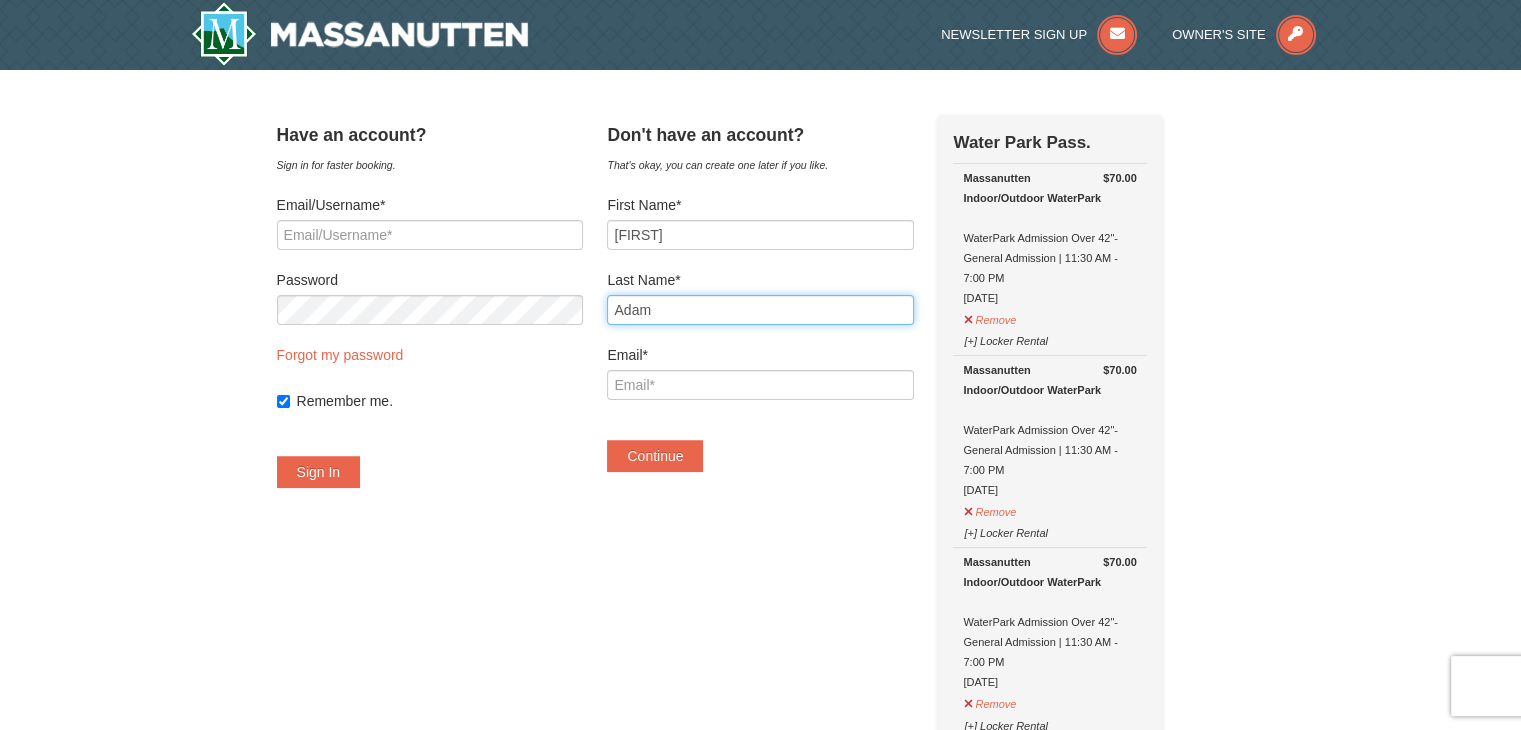 type on "Adam" 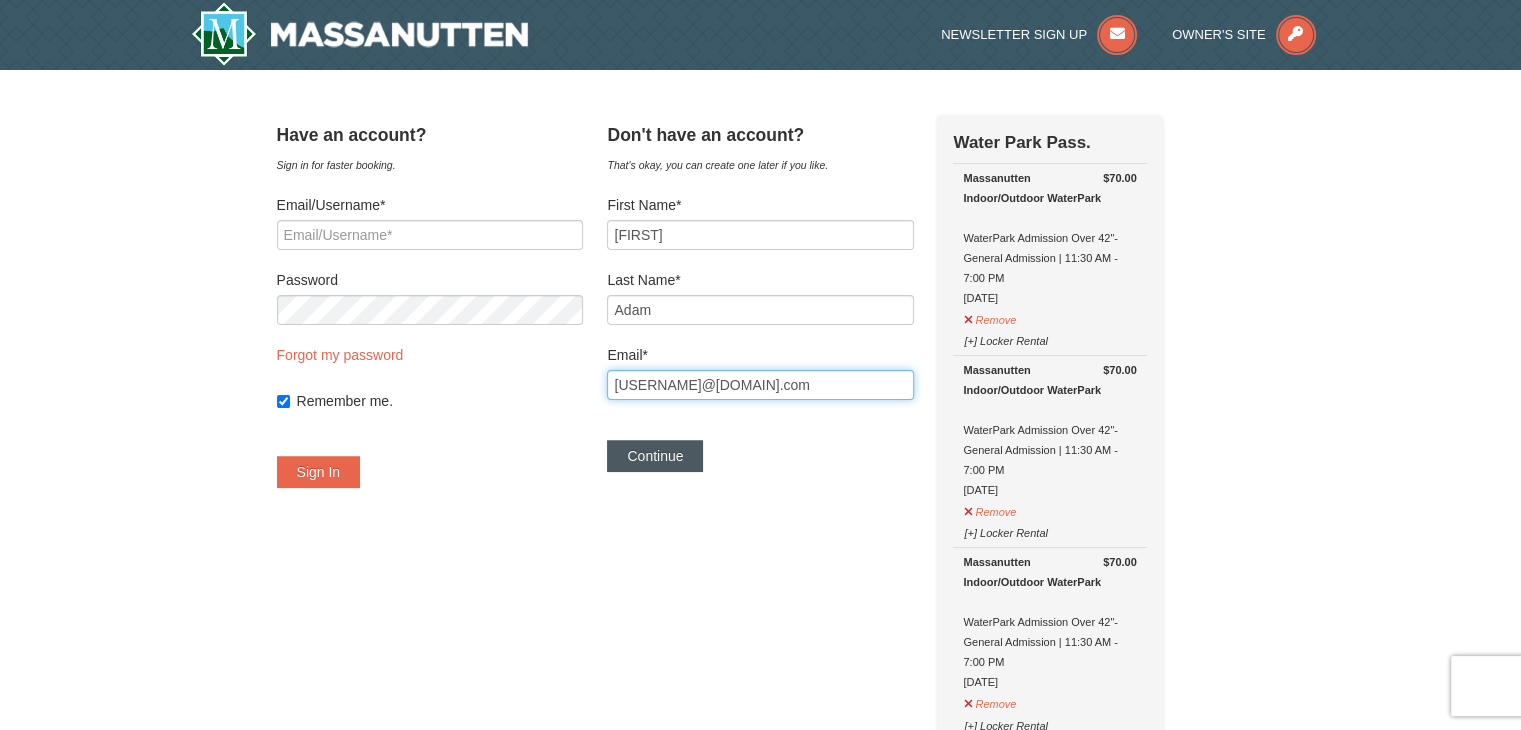 type on "sjadam11@outlook.com" 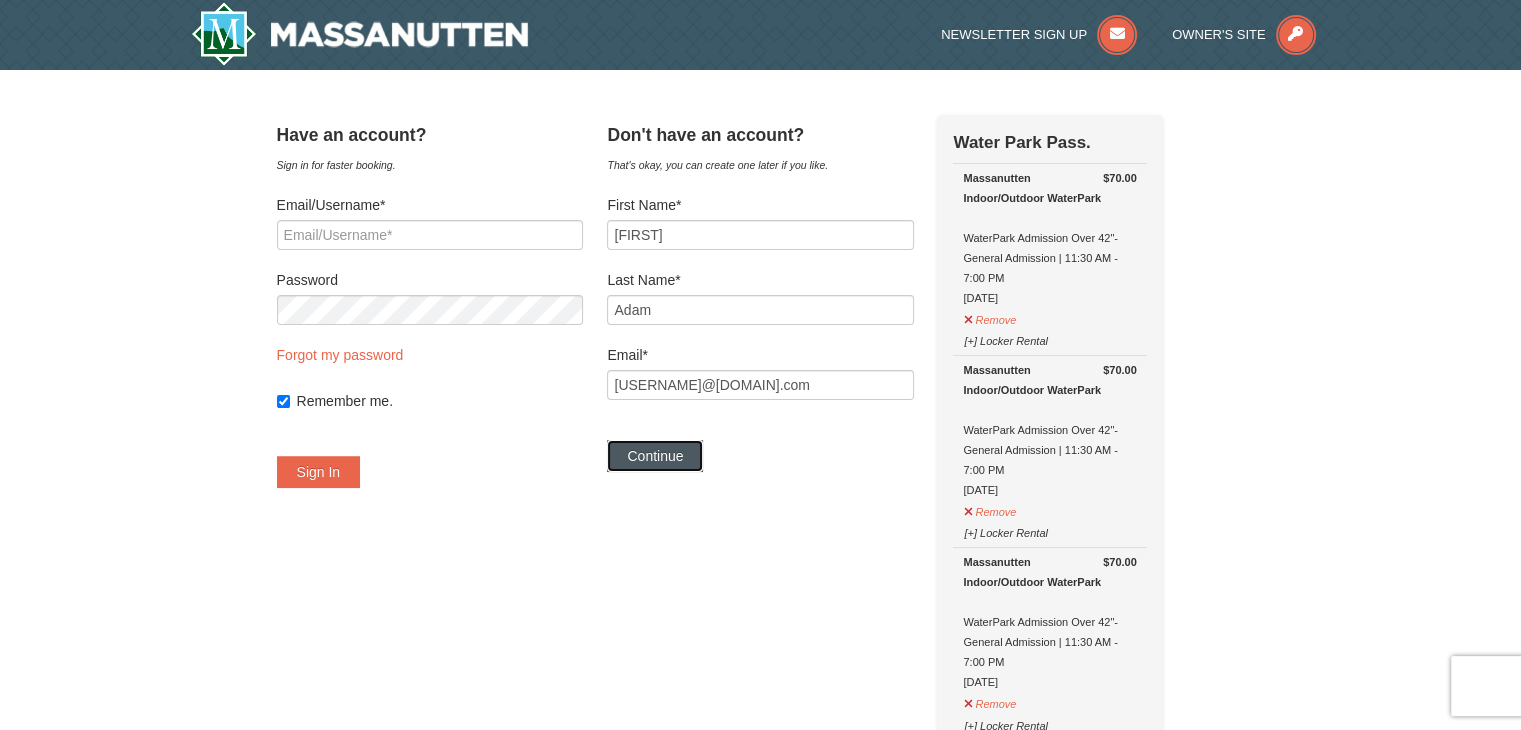 click on "Continue" at bounding box center (655, 456) 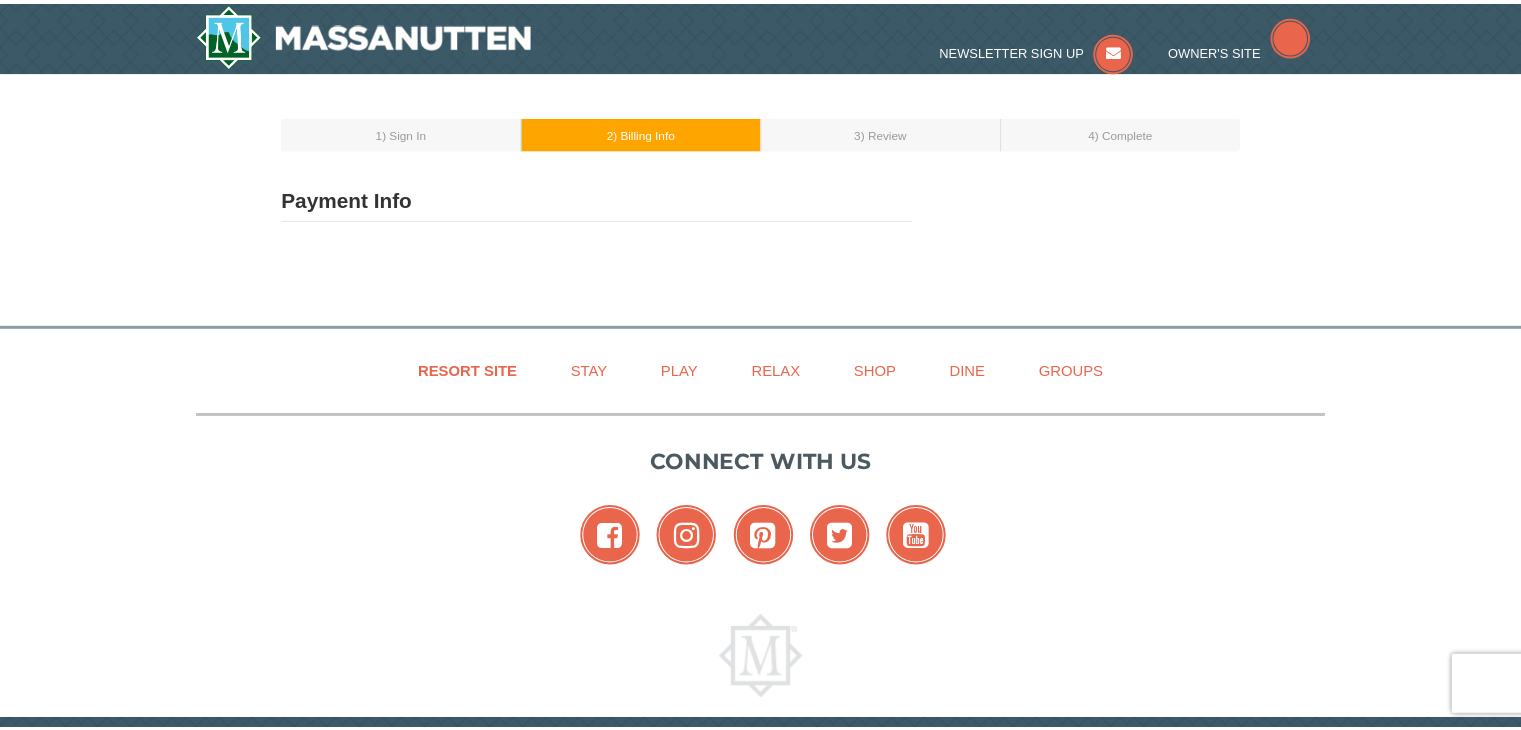 scroll, scrollTop: 0, scrollLeft: 0, axis: both 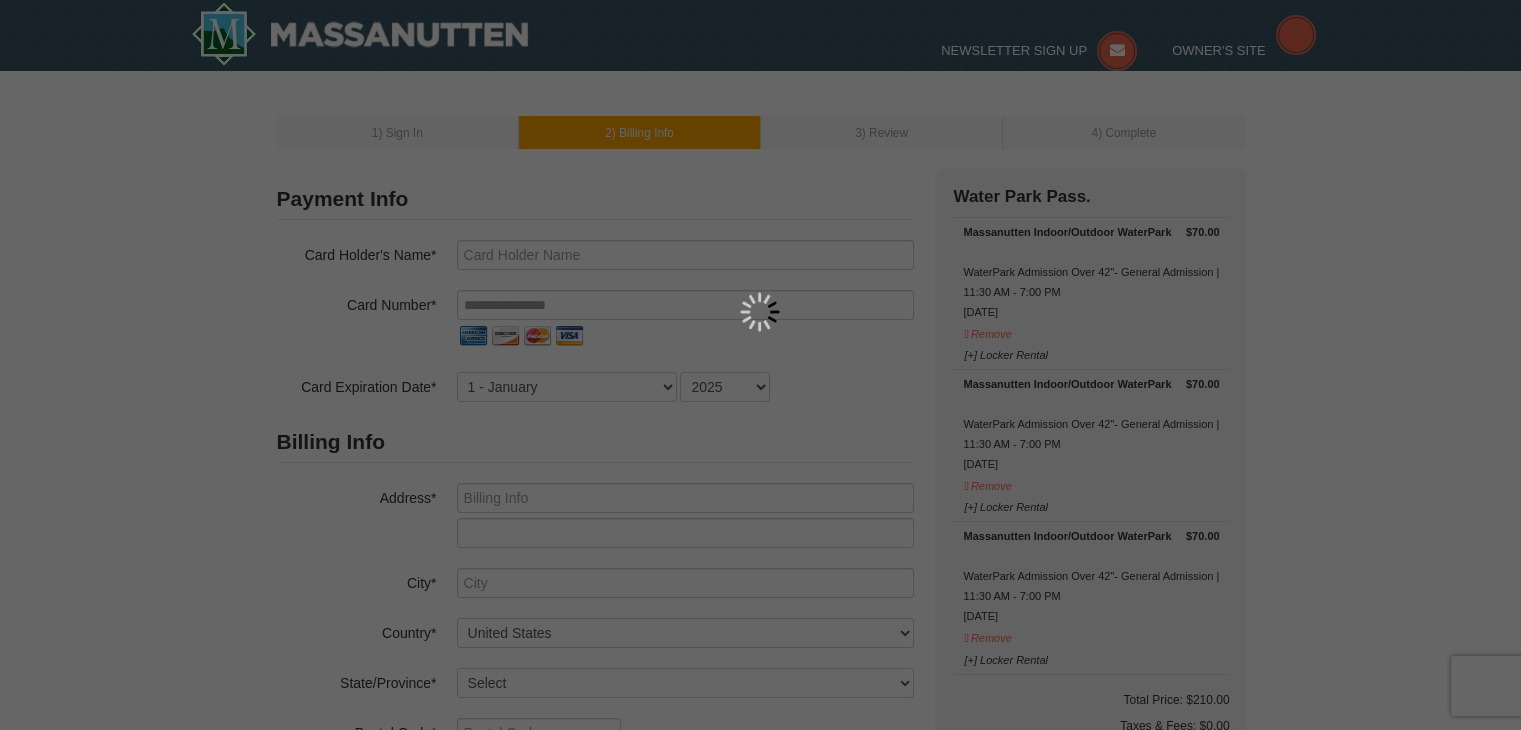 type on "[FIRST] [LAST]" 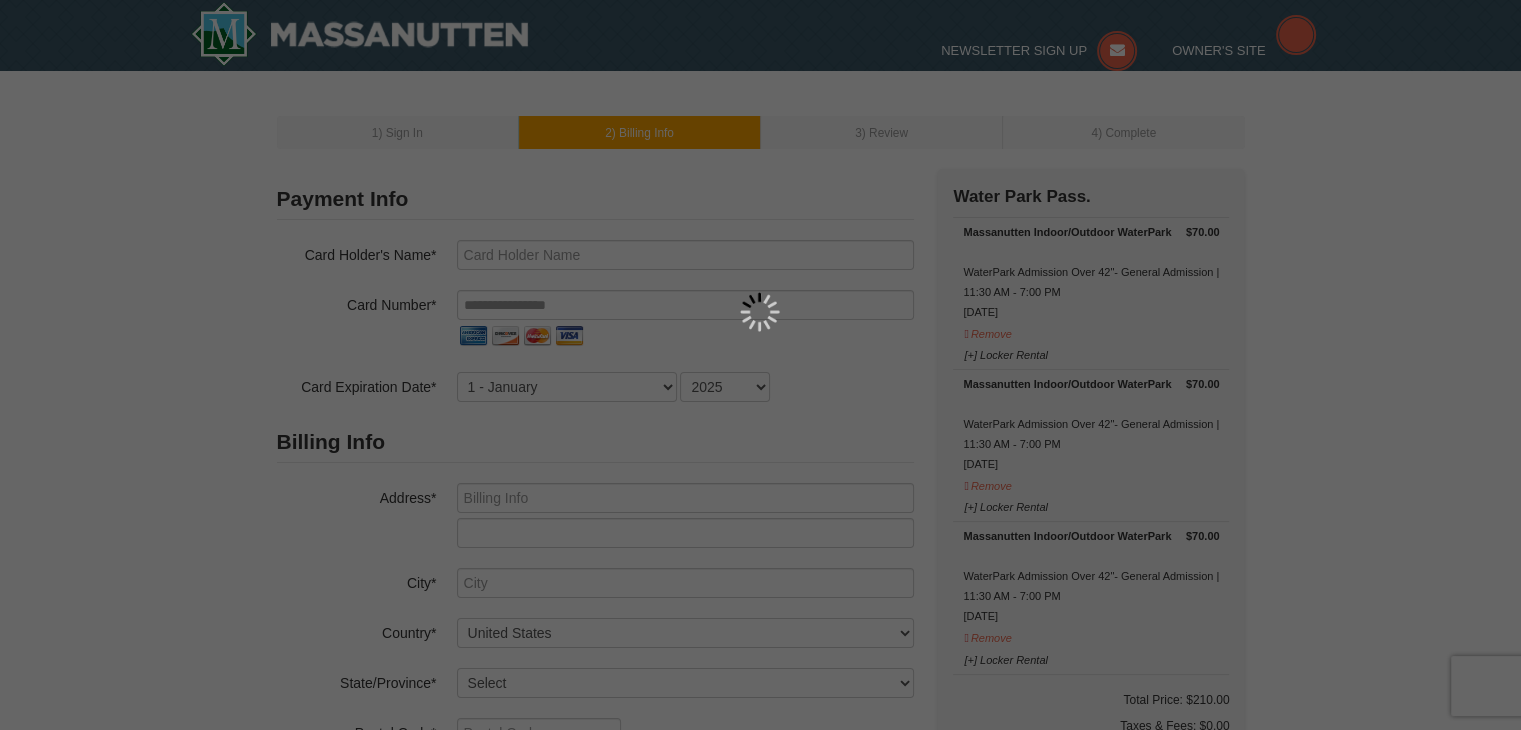 type on "sjadam11@outlook.com" 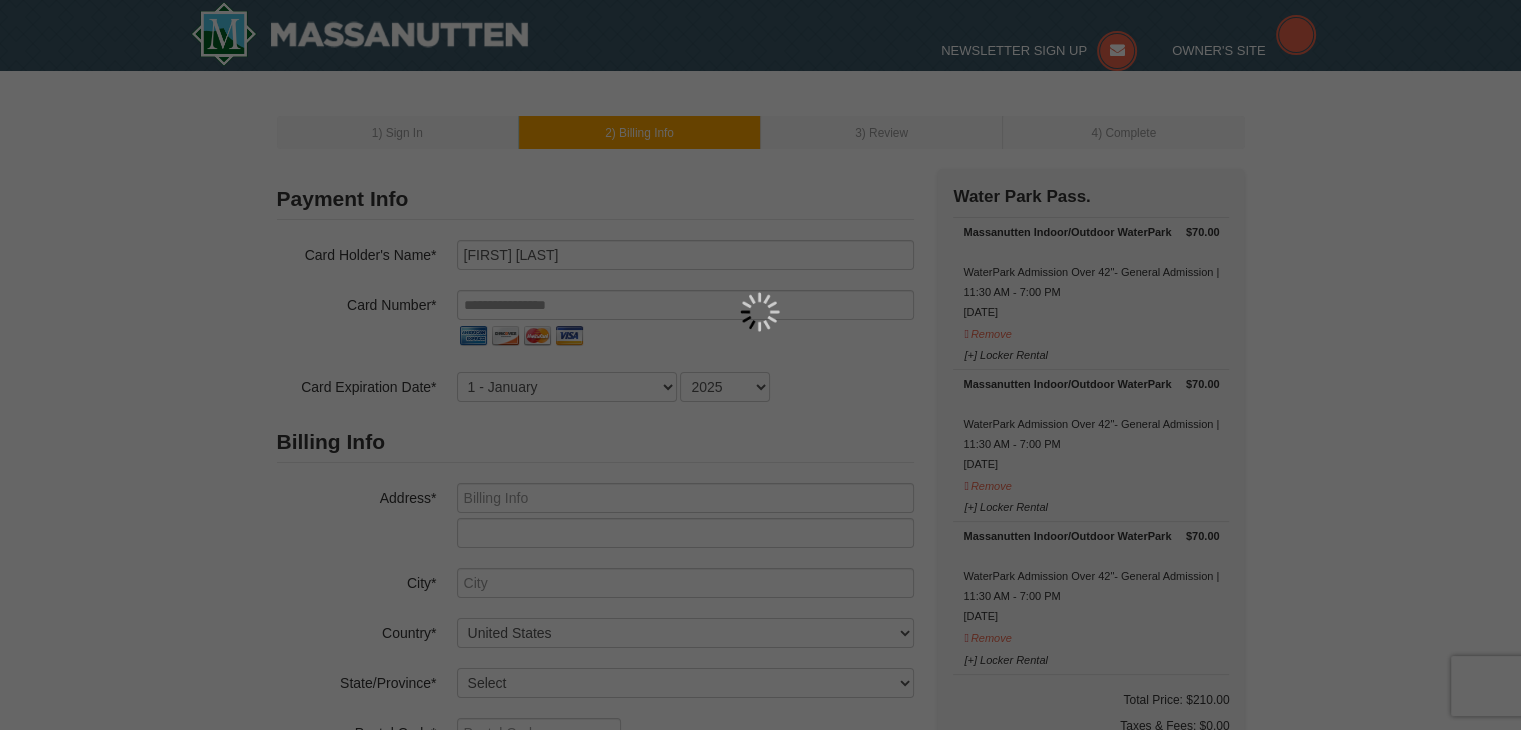 select on "8" 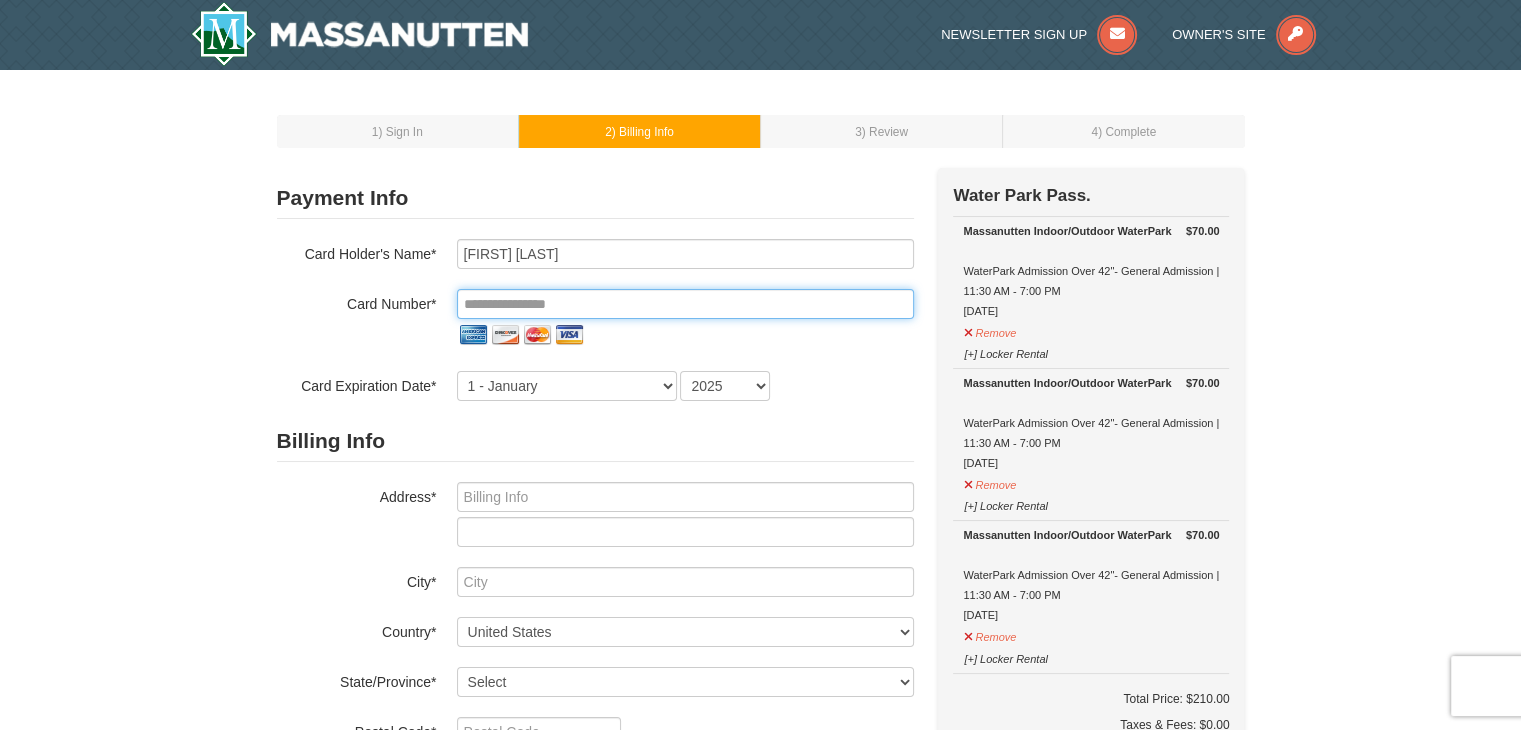 click at bounding box center [685, 304] 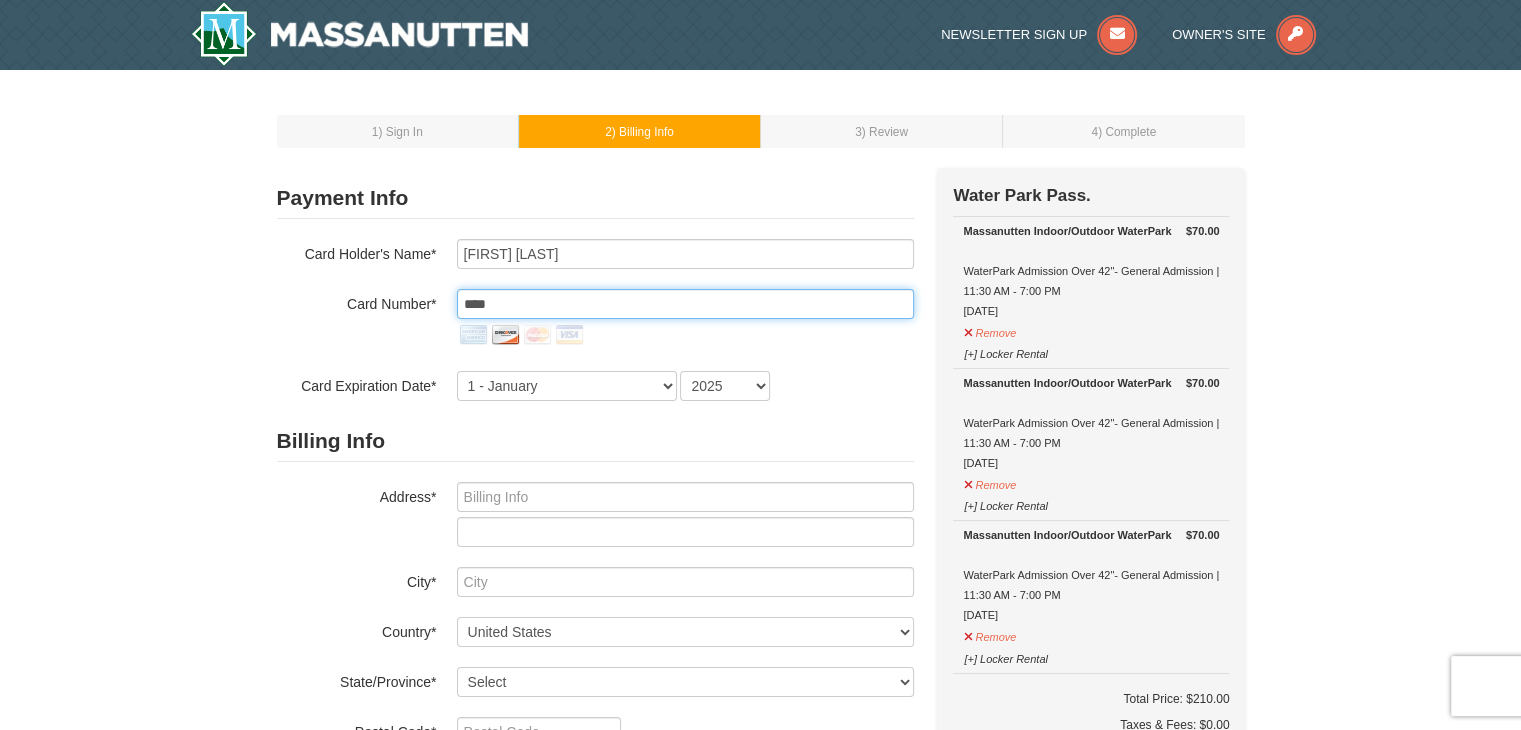 click on "****" at bounding box center [685, 304] 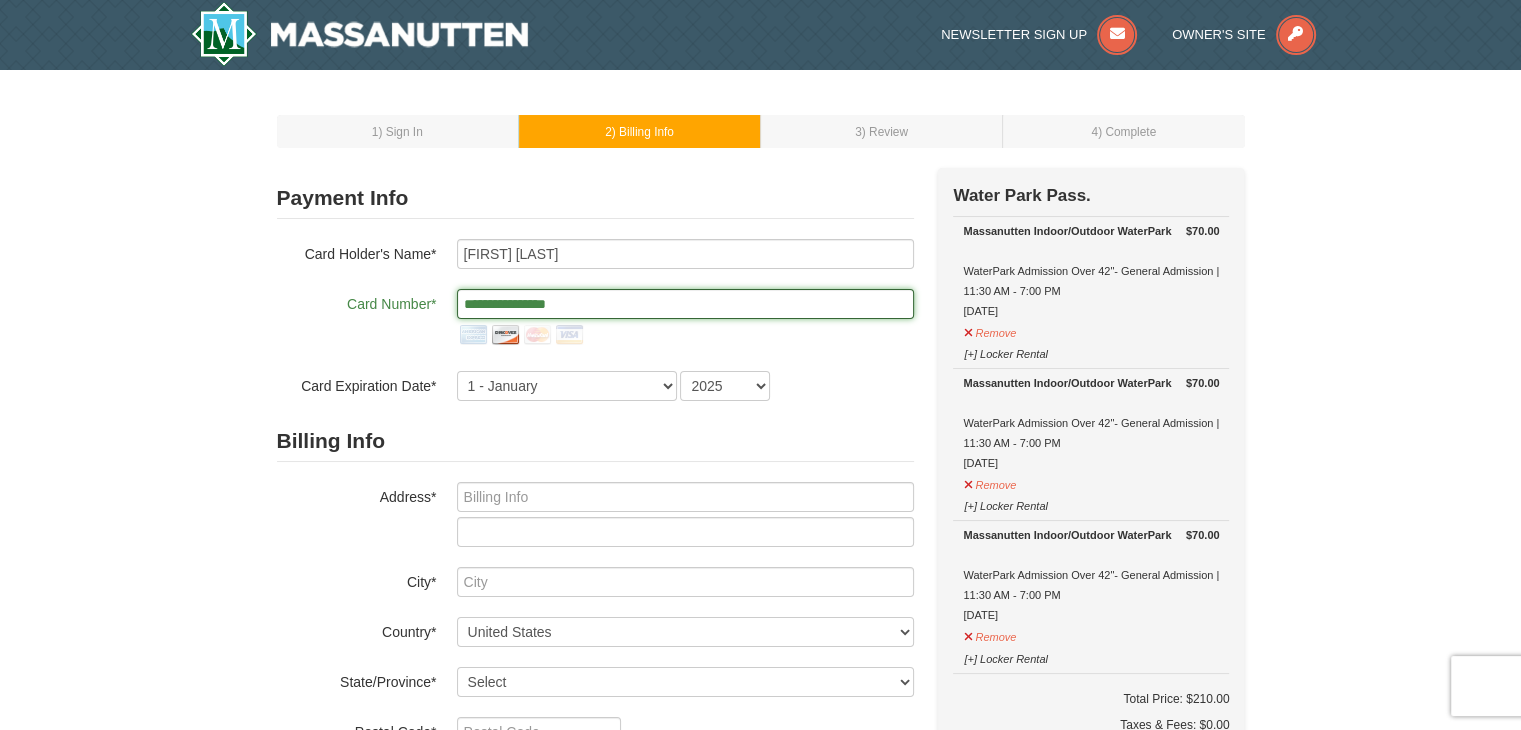 type on "**********" 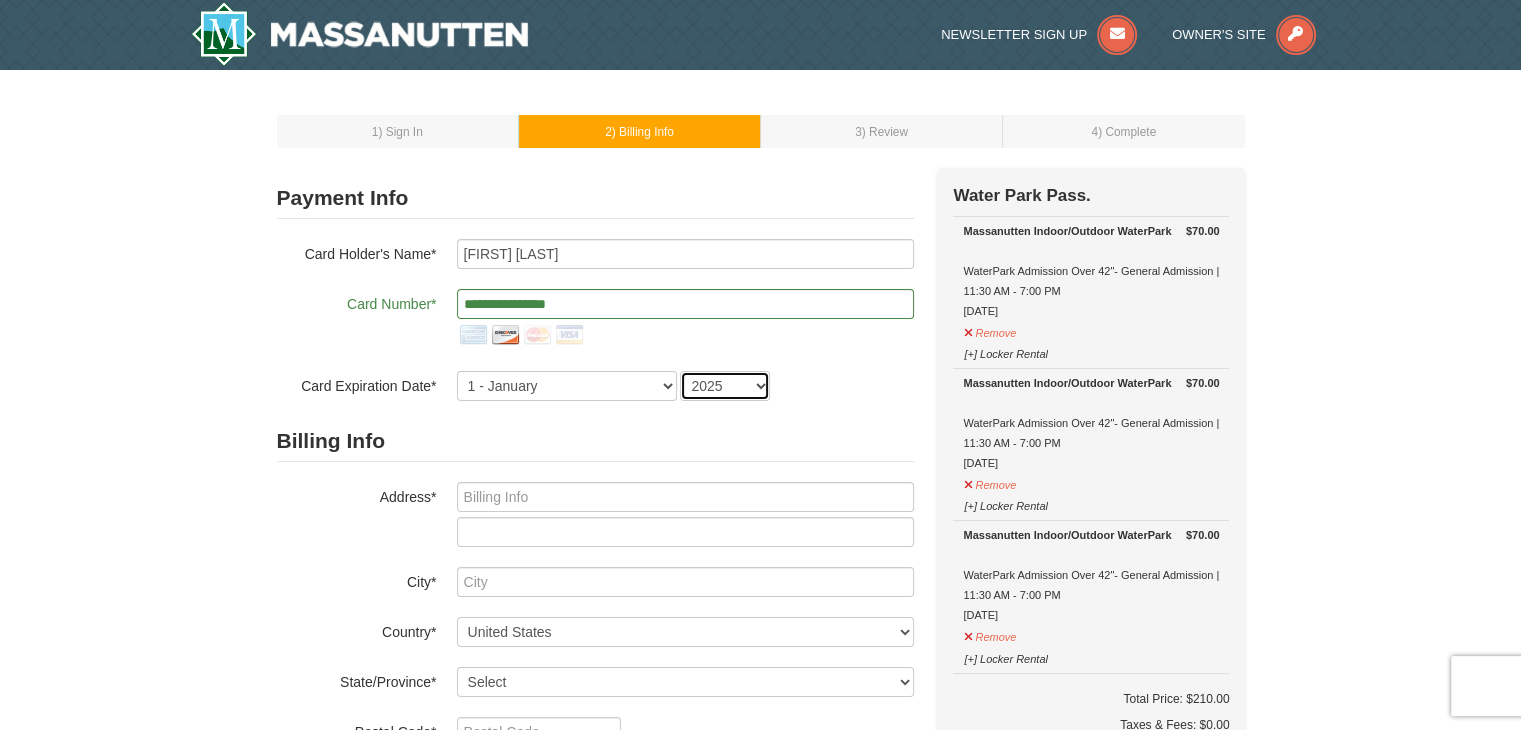 click on "2025 2026 2027 2028 2029 2030 2031 2032 2033 2034" at bounding box center (725, 386) 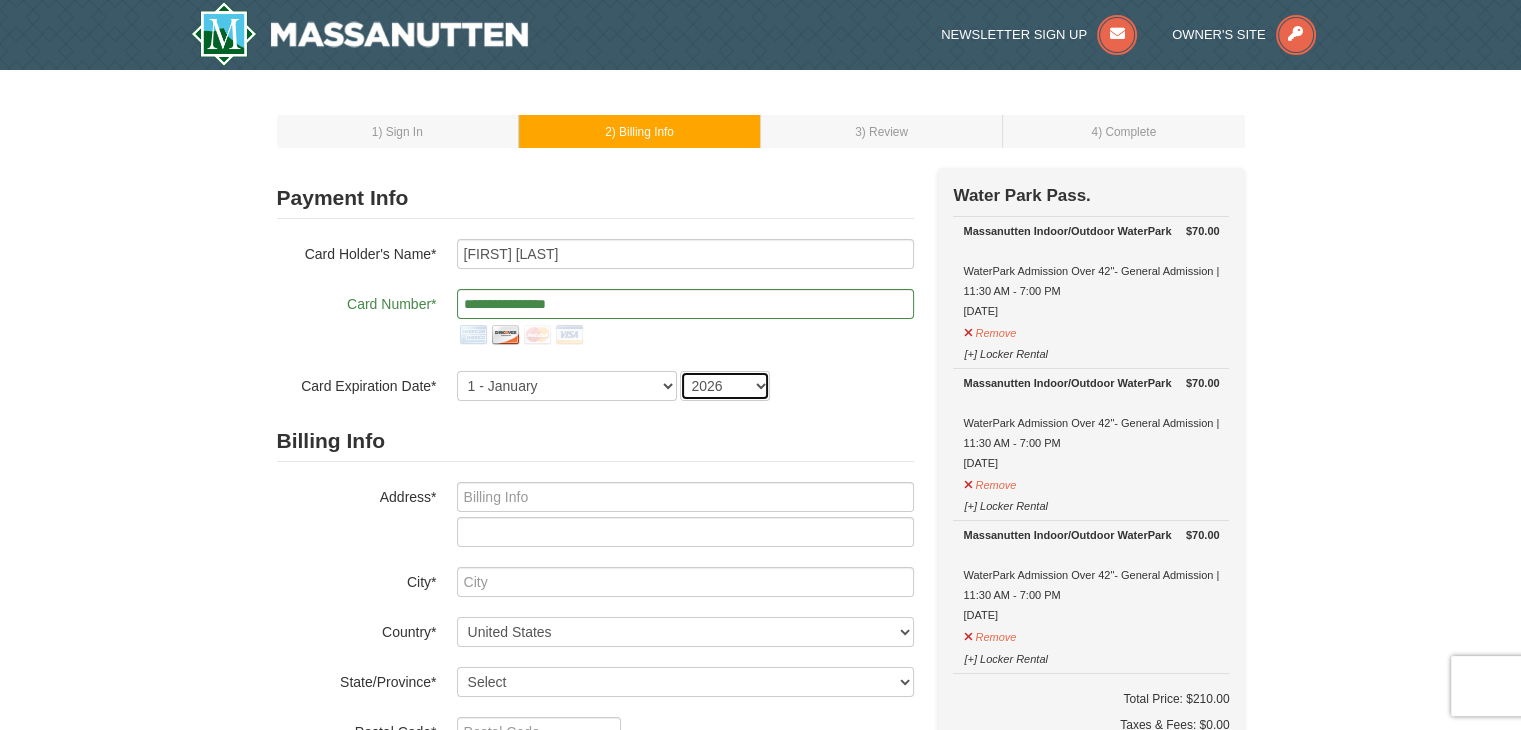 click on "2025 2026 2027 2028 2029 2030 2031 2032 2033 2034" at bounding box center (725, 386) 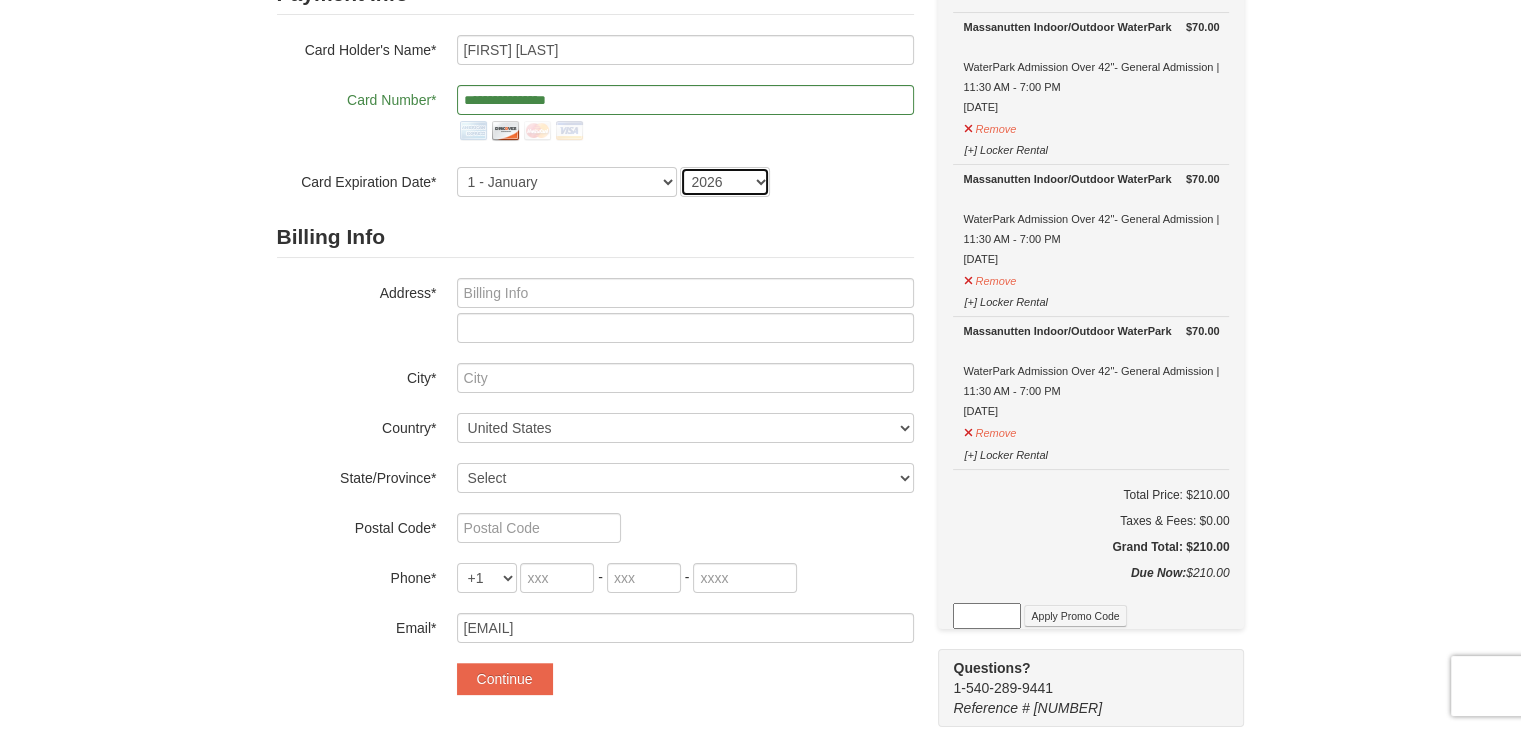 scroll, scrollTop: 218, scrollLeft: 0, axis: vertical 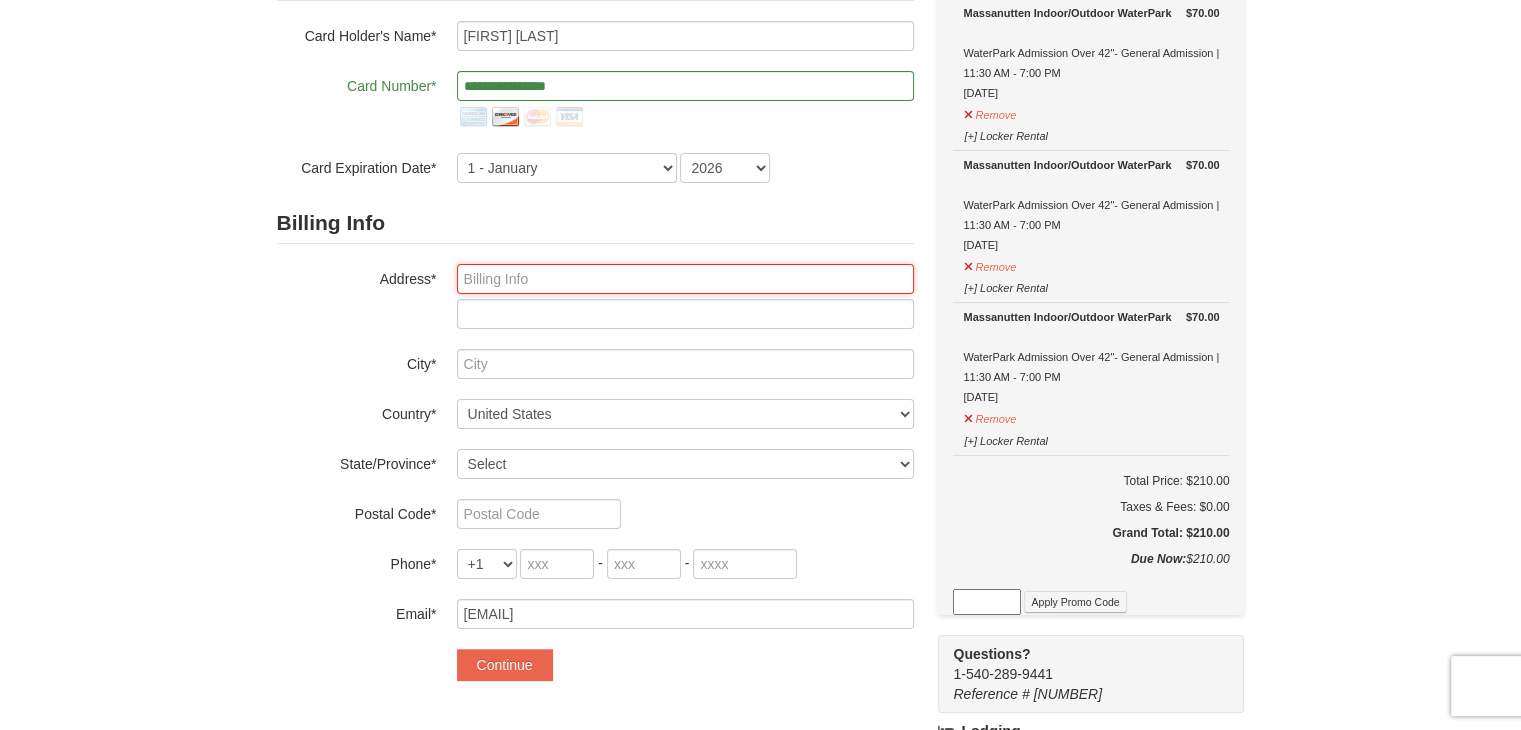 click at bounding box center (685, 279) 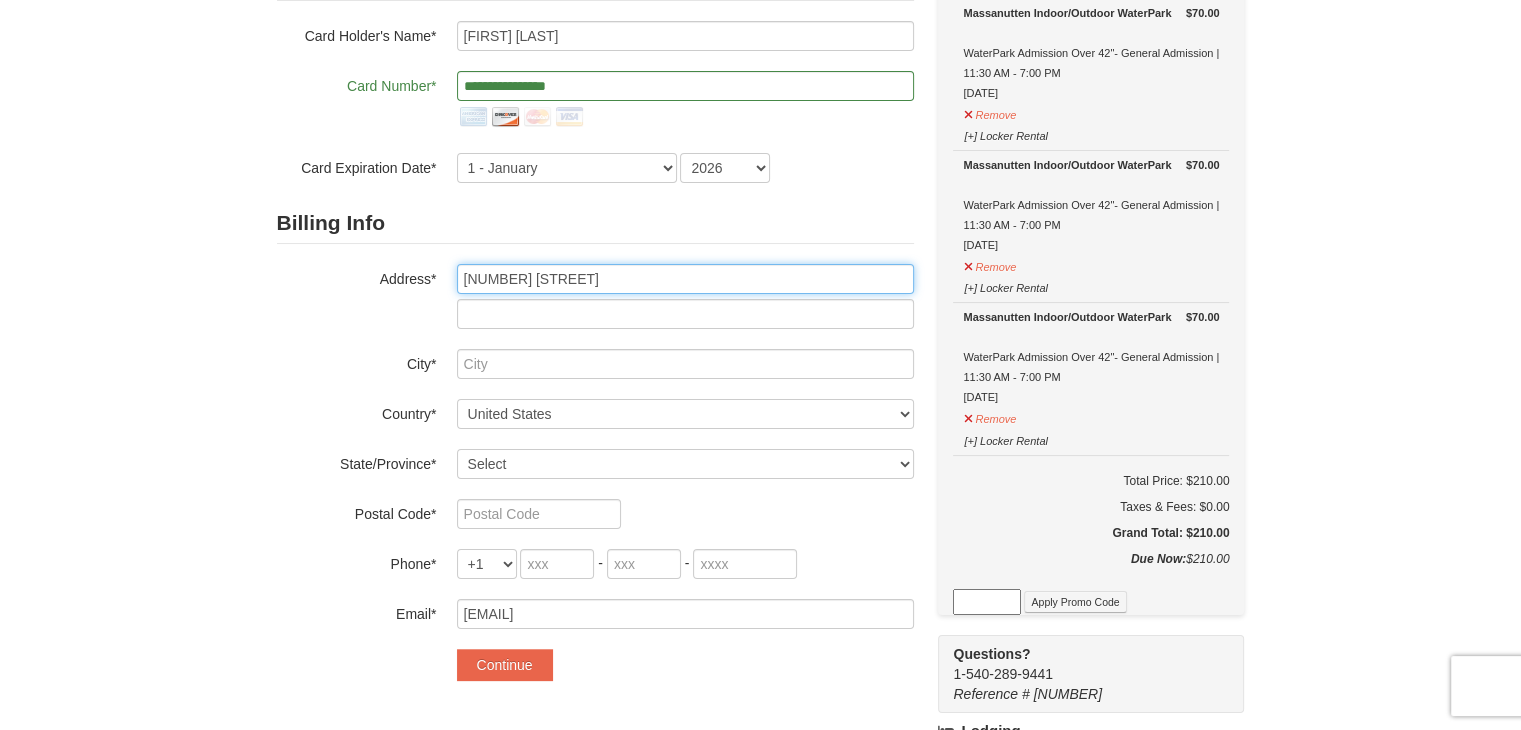 type on "57 Trotter Lane" 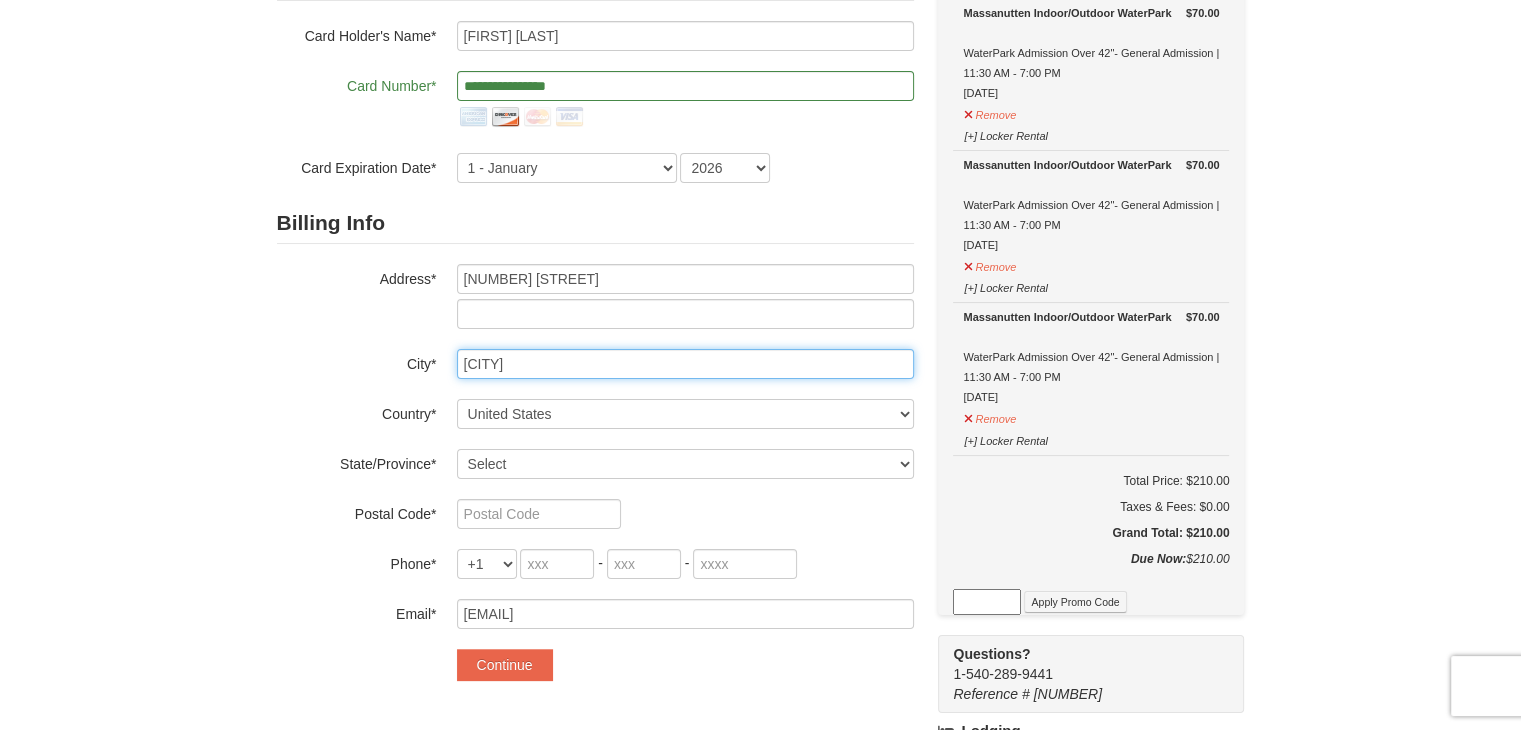 type on "Clinton" 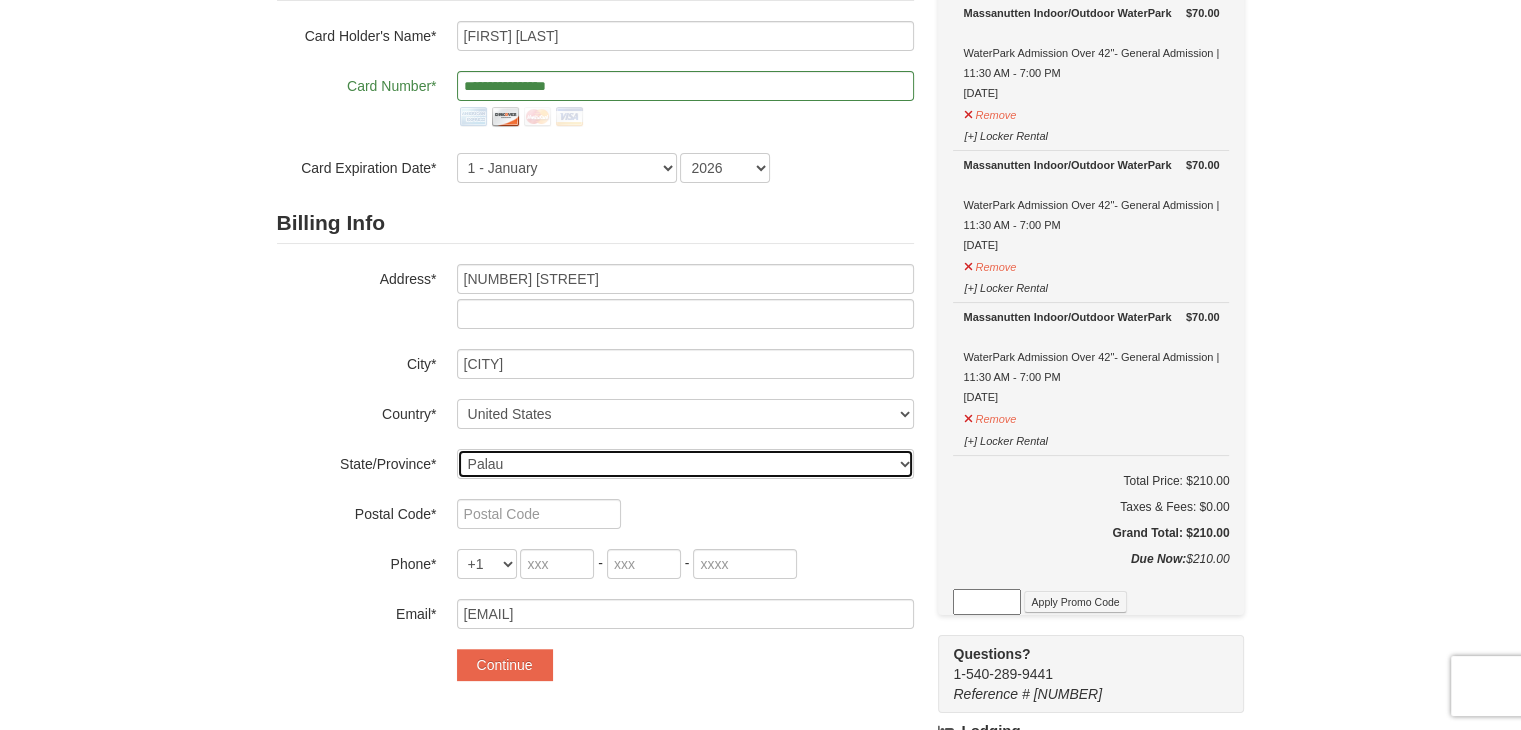 click on "Select Alabama Alaska American Samoa Arizona Arkansas California Colorado Connecticut Delaware District Of Columbia Federated States Of Micronesia Florida Georgia Guam Hawaii Idaho Illinois Indiana Iowa Kansas Kentucky Louisiana Maine Marshall Islands Maryland Massachusetts Michigan Minnesota Mississippi Missouri Montana Nebraska Nevada New Hampshire New Jersey New Mexico New York North Carolina North Dakota Northern Mariana Islands Ohio Oklahoma Oregon Palau Pennsylvania Puerto Rico Rhode Island South Carolina South Dakota Tennessee Texas Utah Vermont Virgin Islands Virginia Washington West Virginia Wisconsin Wyoming" at bounding box center (685, 464) 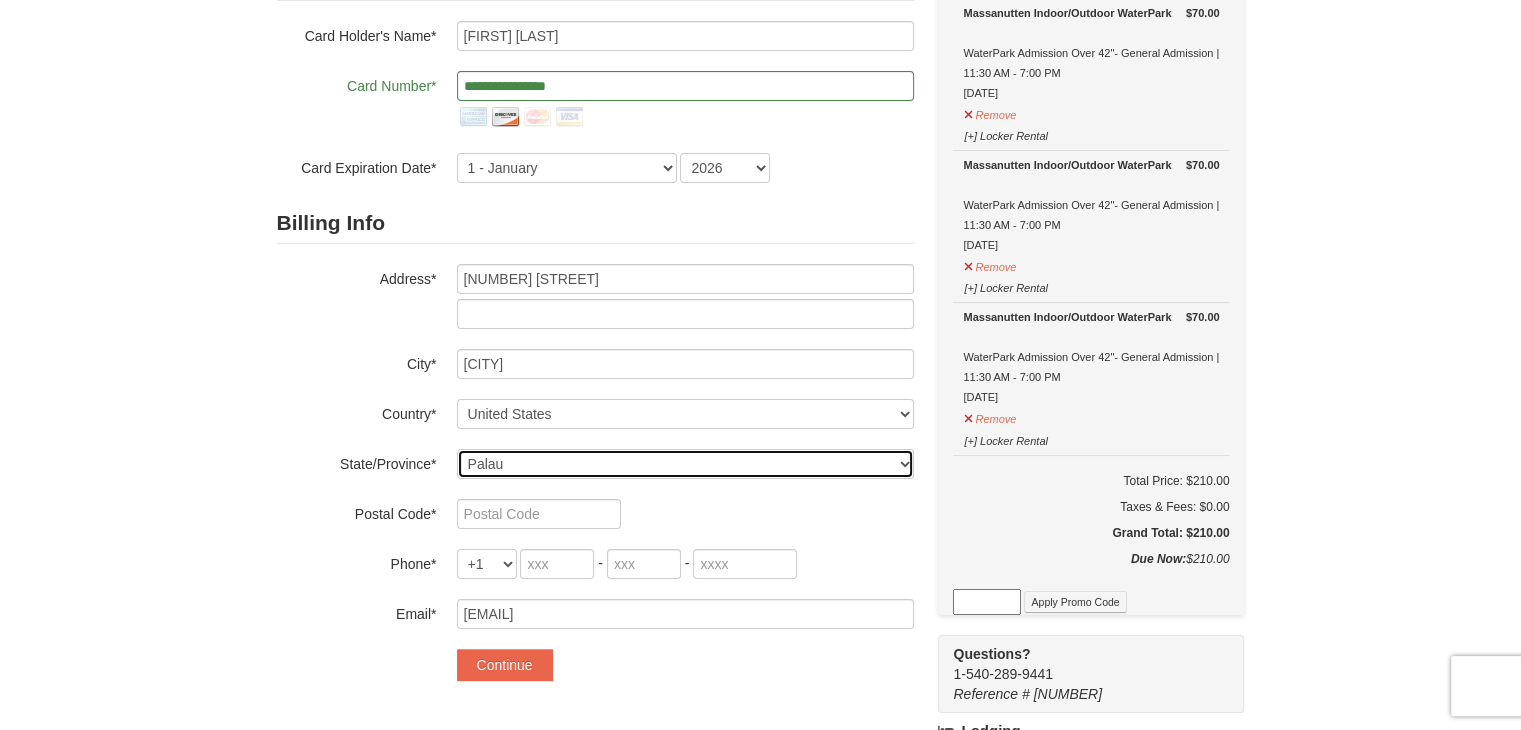 select on "PA" 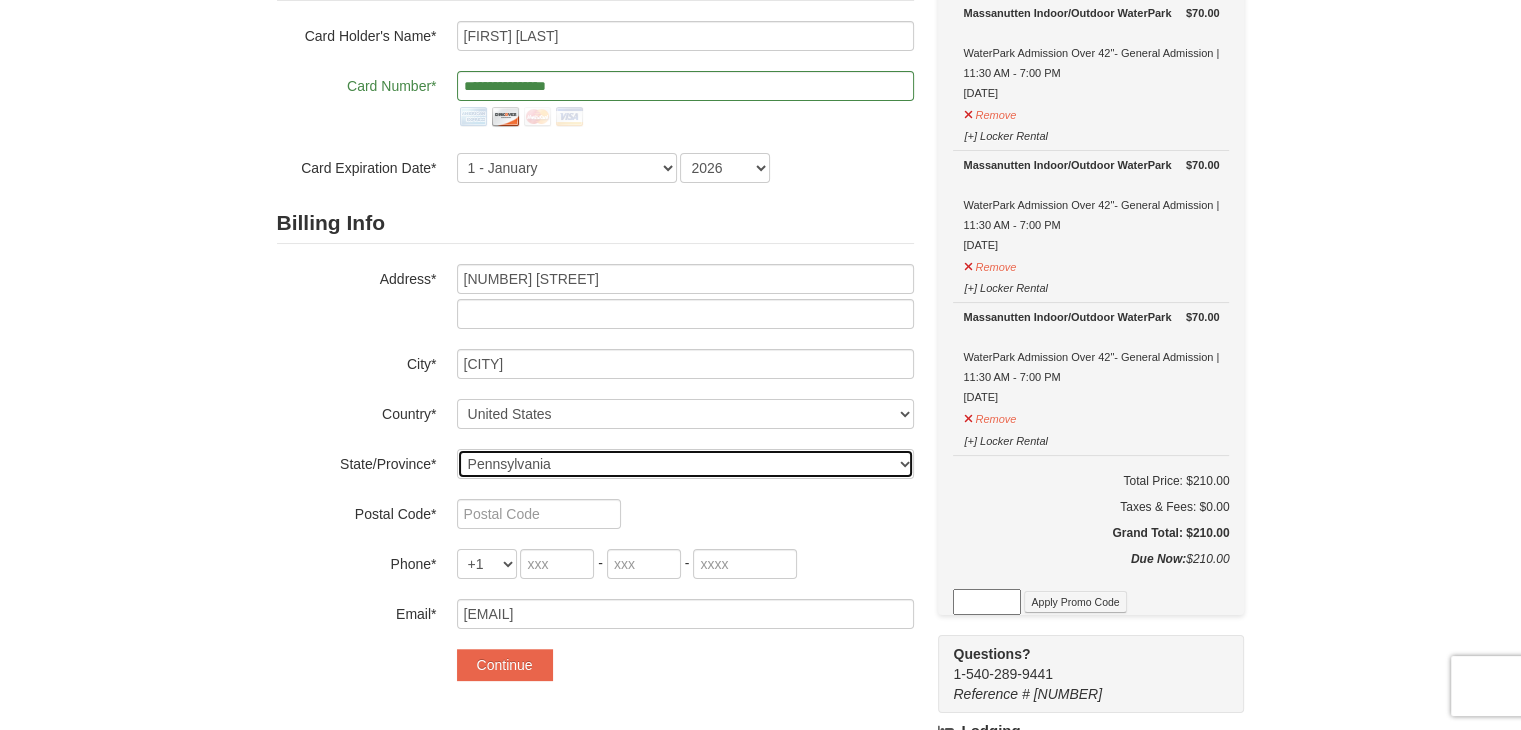 click on "Select Alabama Alaska American Samoa Arizona Arkansas California Colorado Connecticut Delaware District Of Columbia Federated States Of Micronesia Florida Georgia Guam Hawaii Idaho Illinois Indiana Iowa Kansas Kentucky Louisiana Maine Marshall Islands Maryland Massachusetts Michigan Minnesota Mississippi Missouri Montana Nebraska Nevada New Hampshire New Jersey New Mexico New York North Carolina North Dakota Northern Mariana Islands Ohio Oklahoma Oregon Palau Pennsylvania Puerto Rico Rhode Island South Carolina South Dakota Tennessee Texas Utah Vermont Virgin Islands Virginia Washington West Virginia Wisconsin Wyoming" at bounding box center [685, 464] 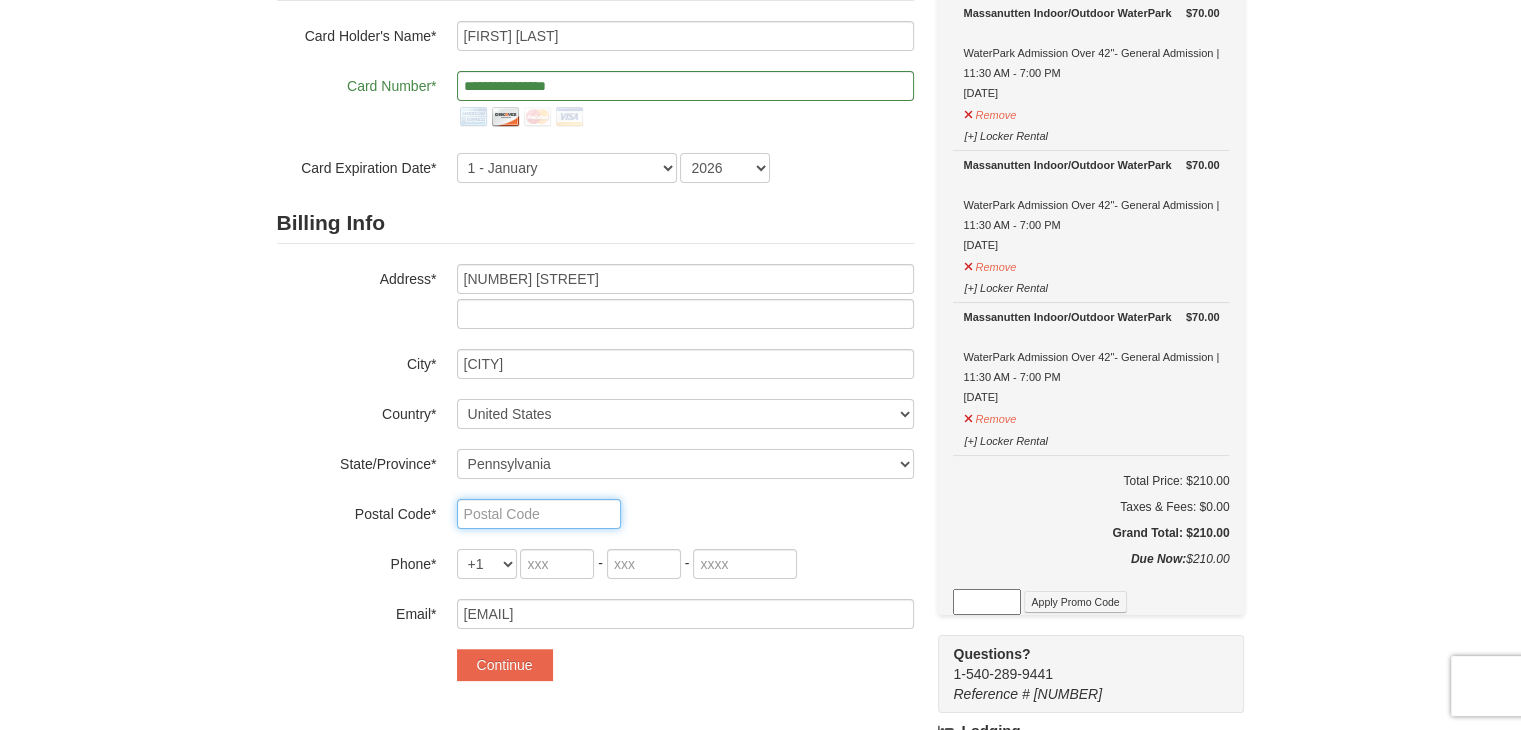 click at bounding box center [539, 514] 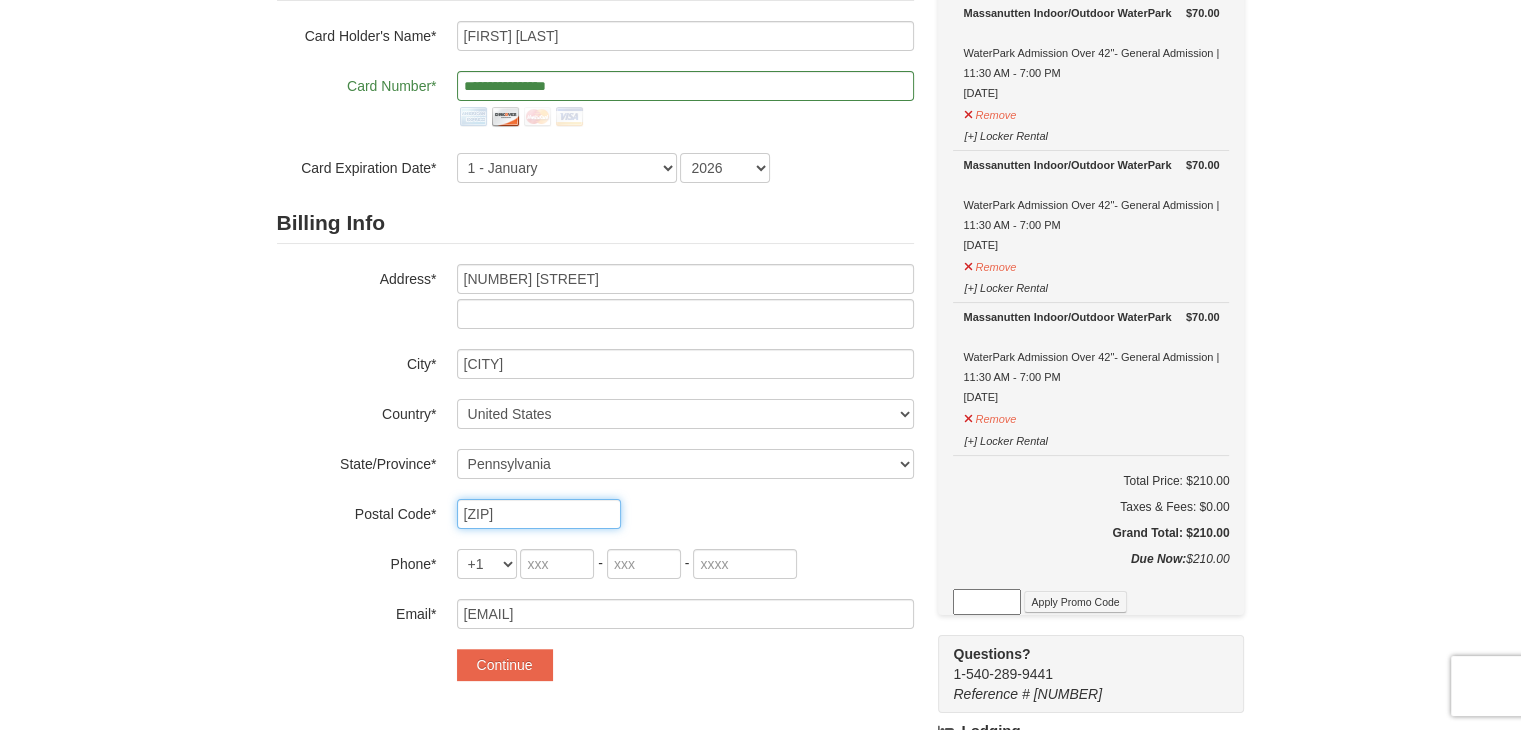 type on "15026" 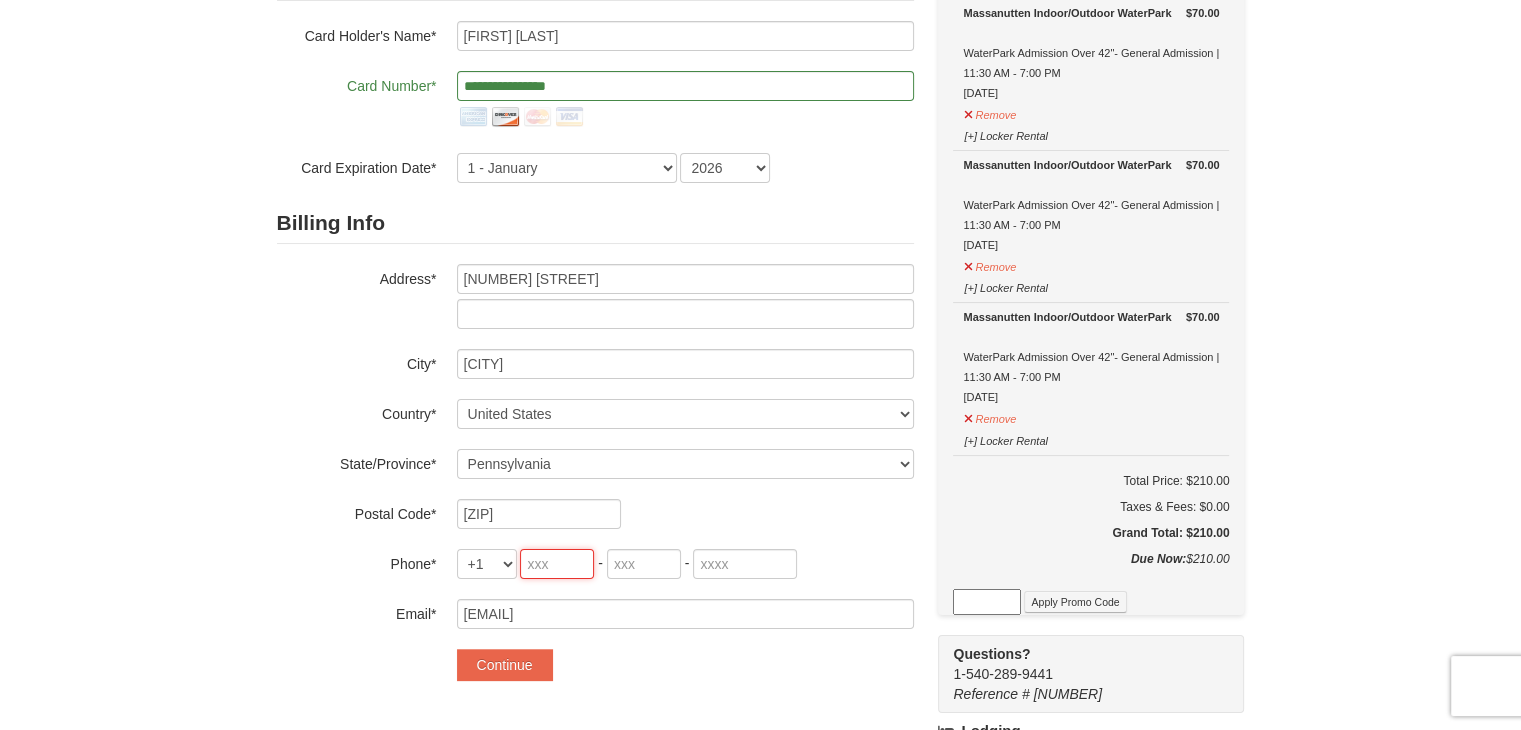 click at bounding box center [557, 564] 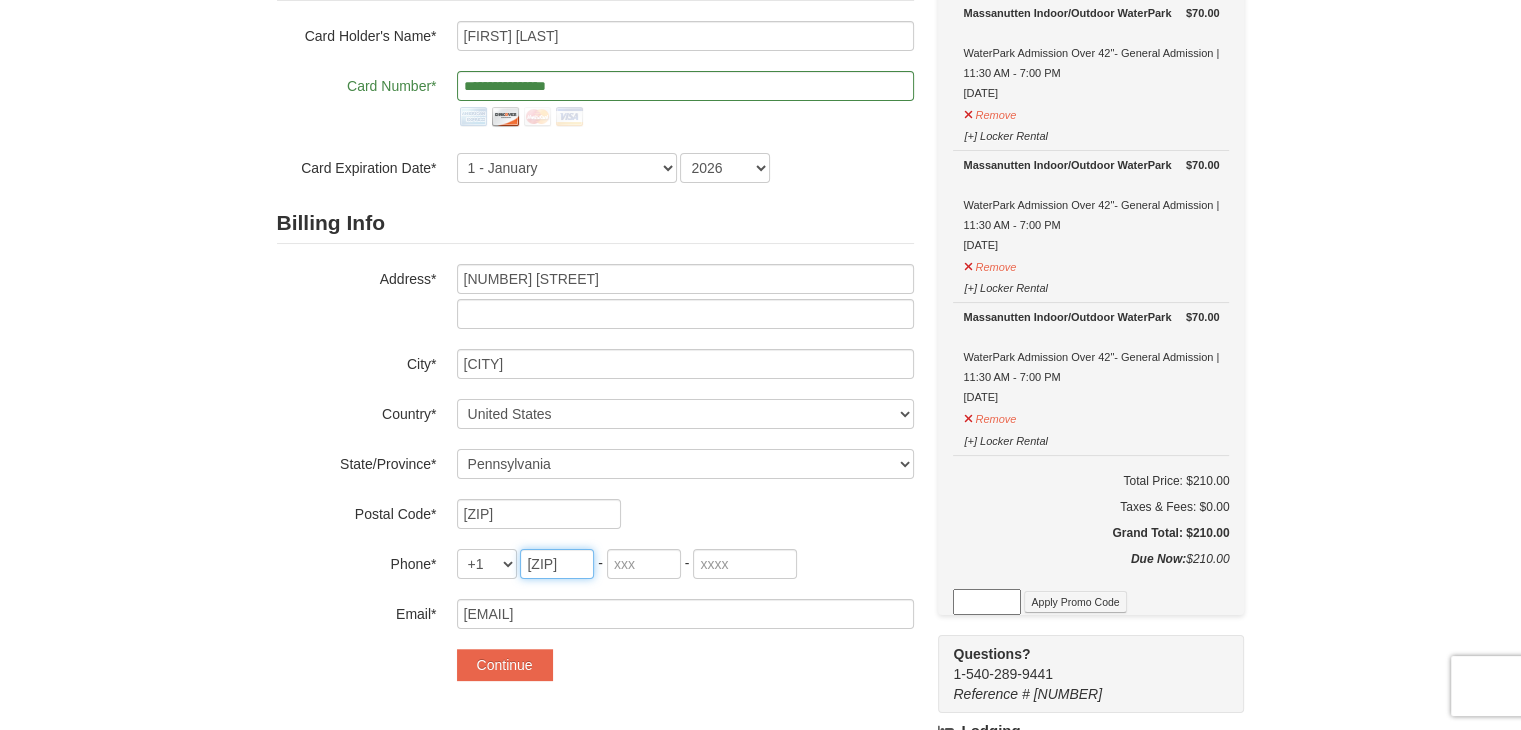 type on "724" 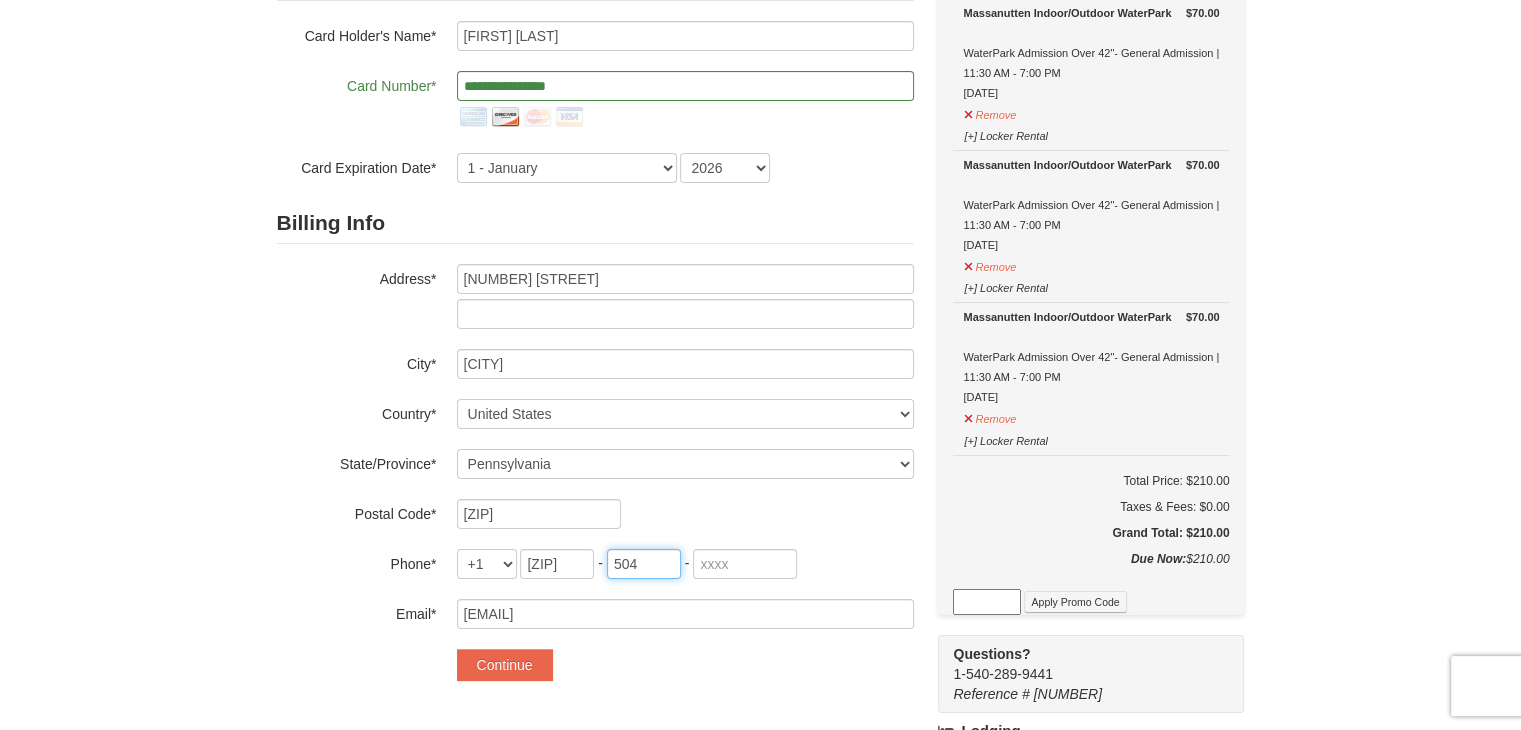 type on "504" 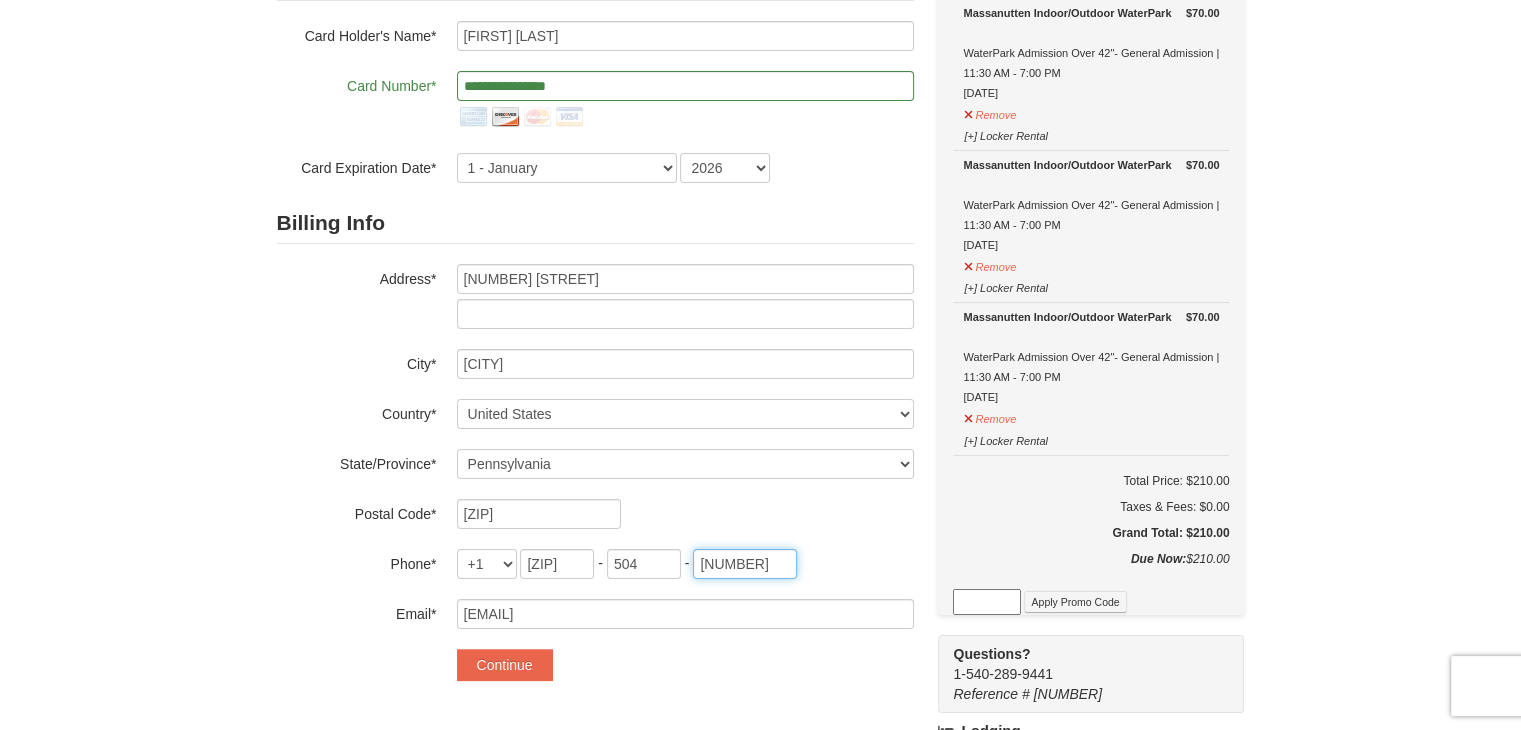 type on "6338" 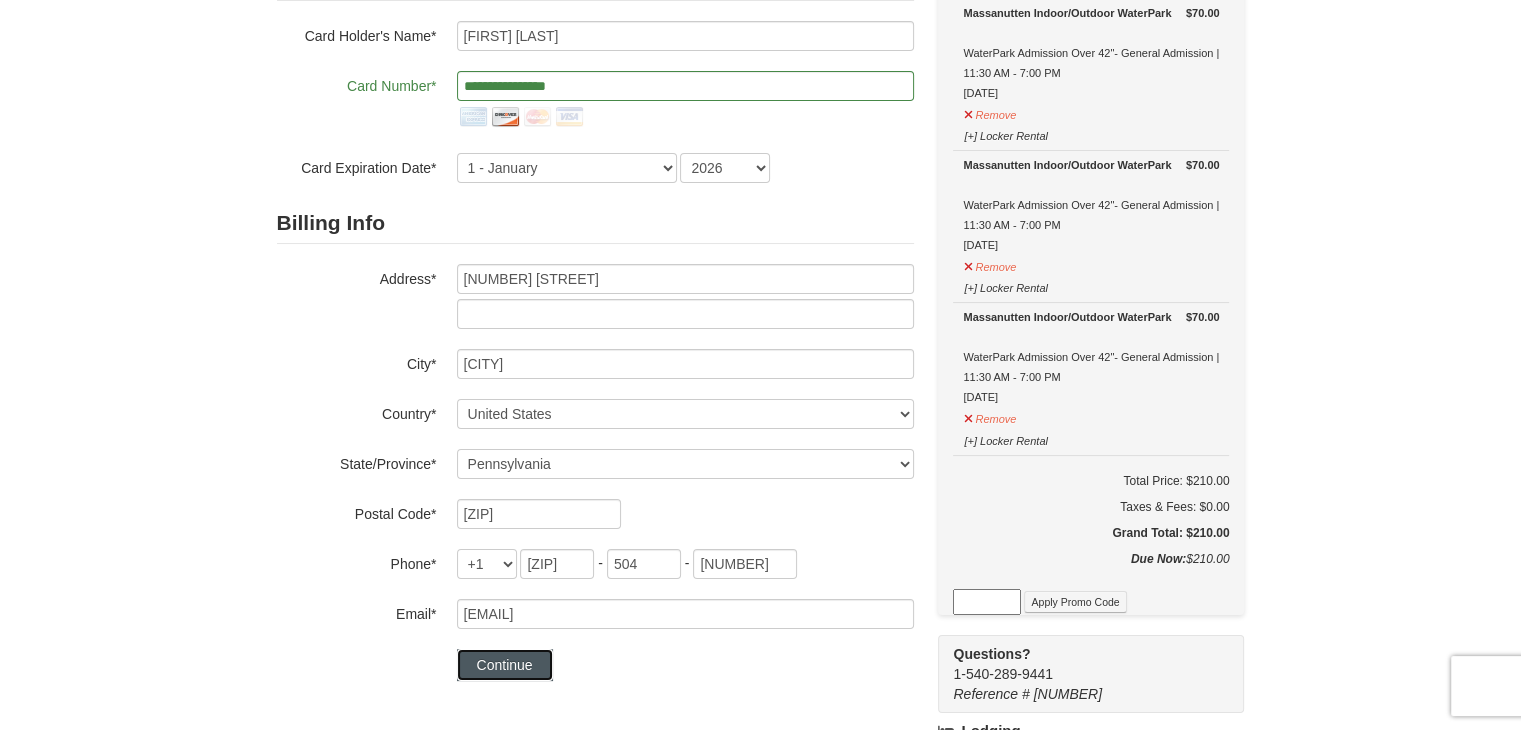 click on "Continue" at bounding box center (505, 665) 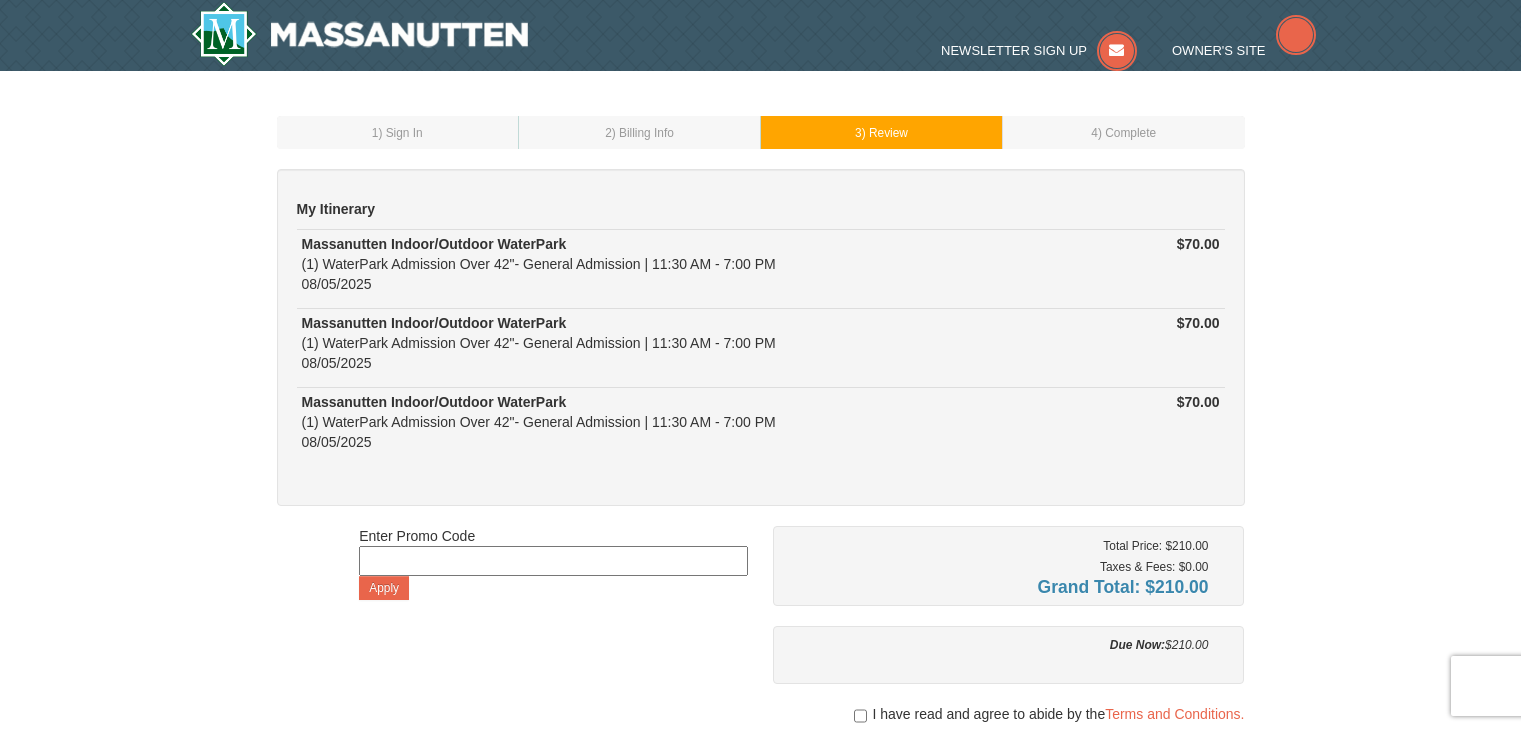 scroll, scrollTop: 0, scrollLeft: 0, axis: both 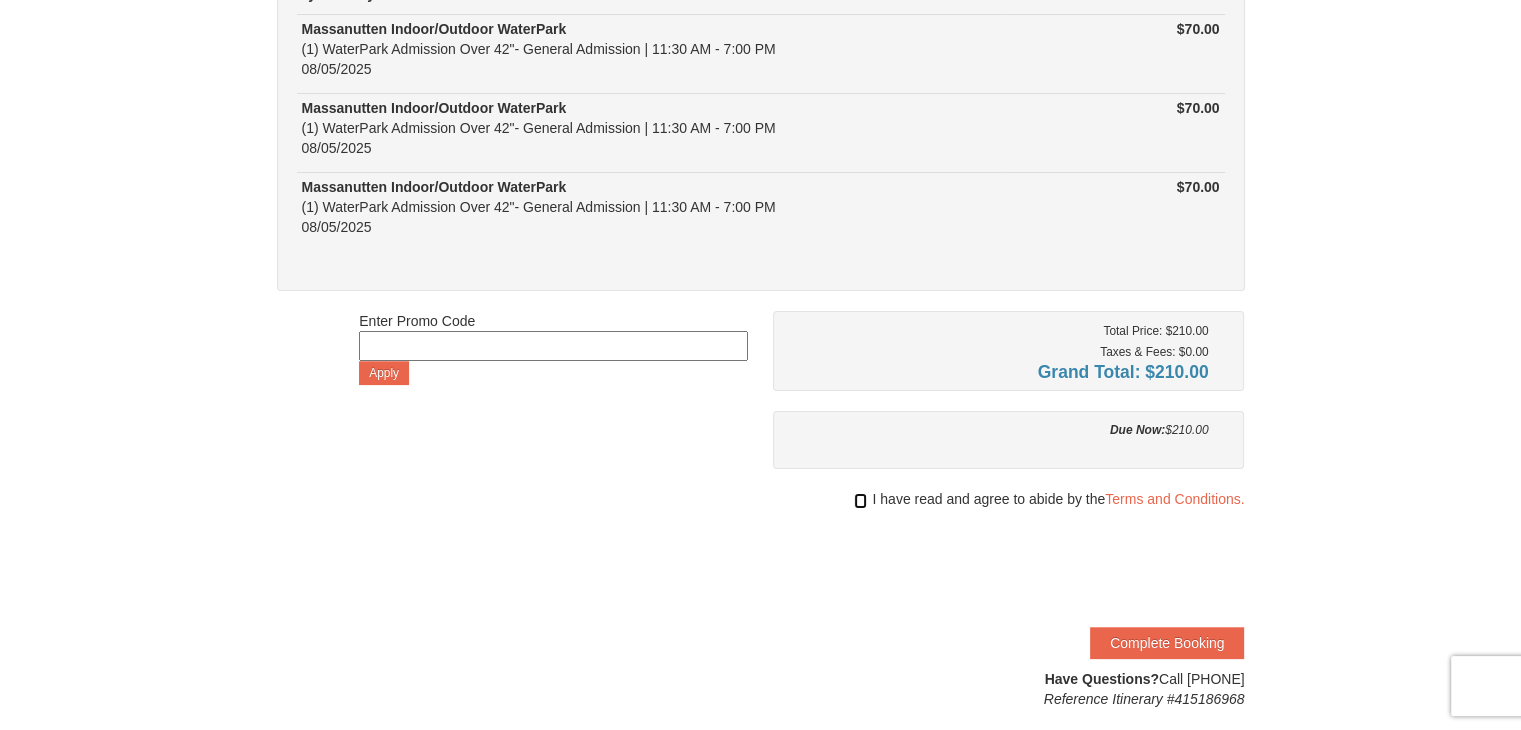 click at bounding box center (860, 501) 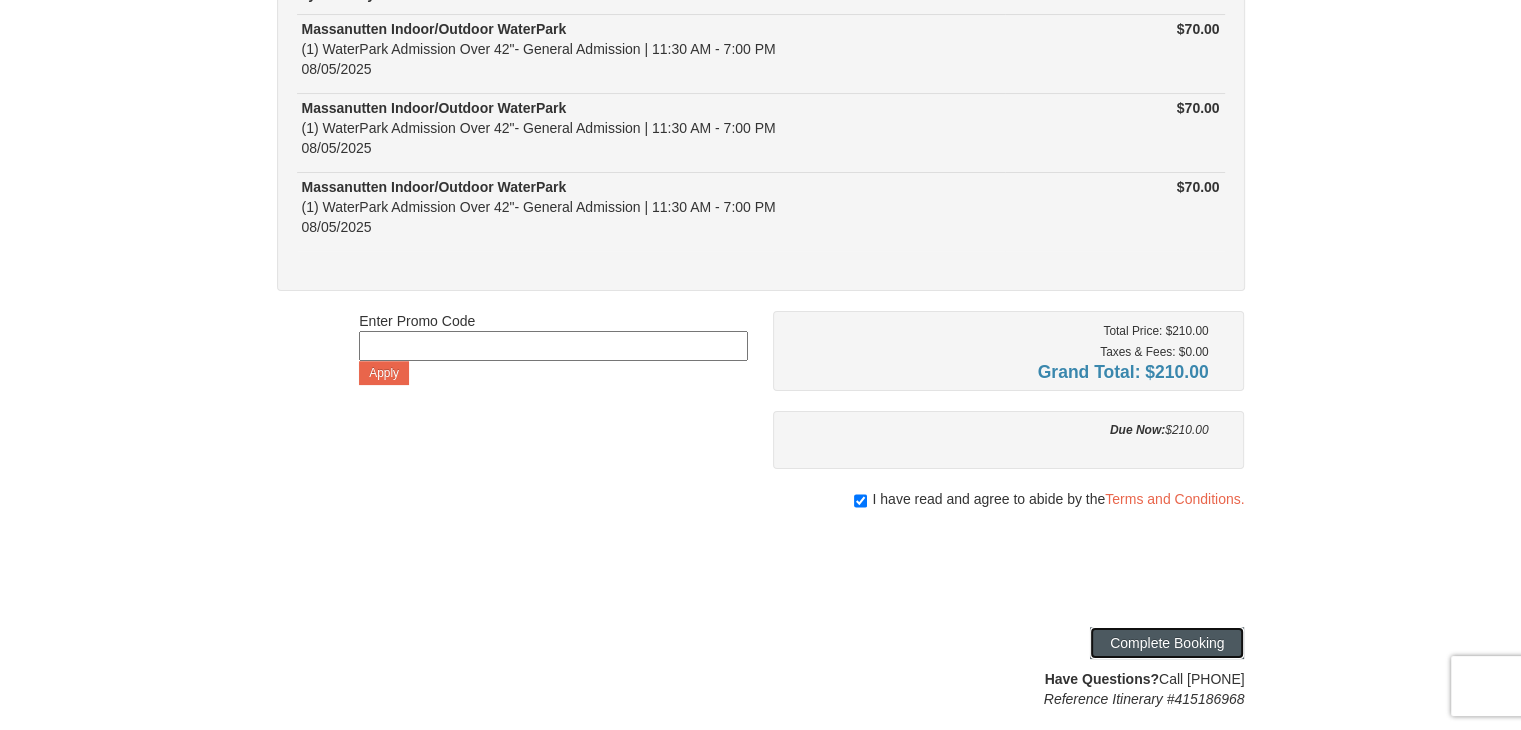 click on "Complete Booking" at bounding box center [1167, 643] 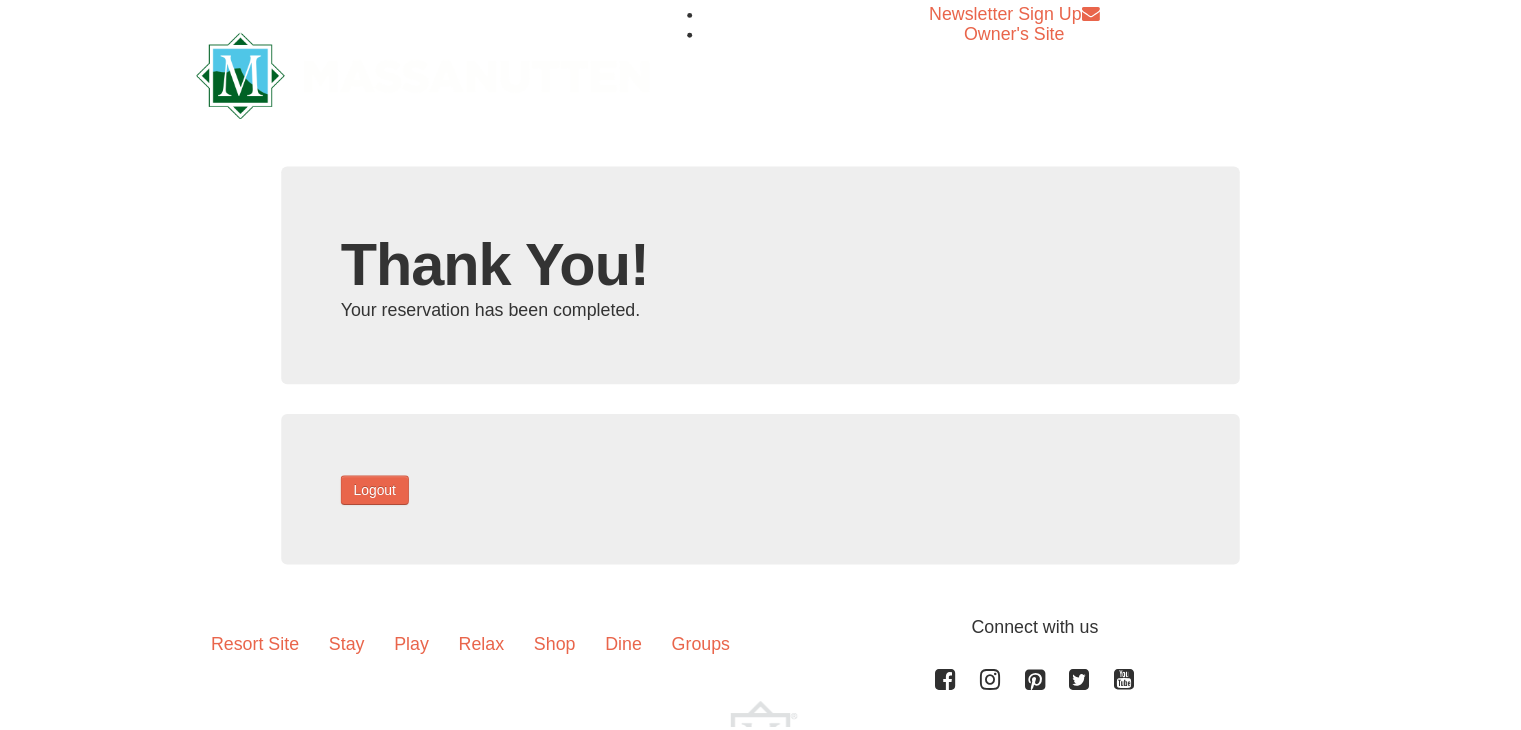 scroll, scrollTop: 0, scrollLeft: 0, axis: both 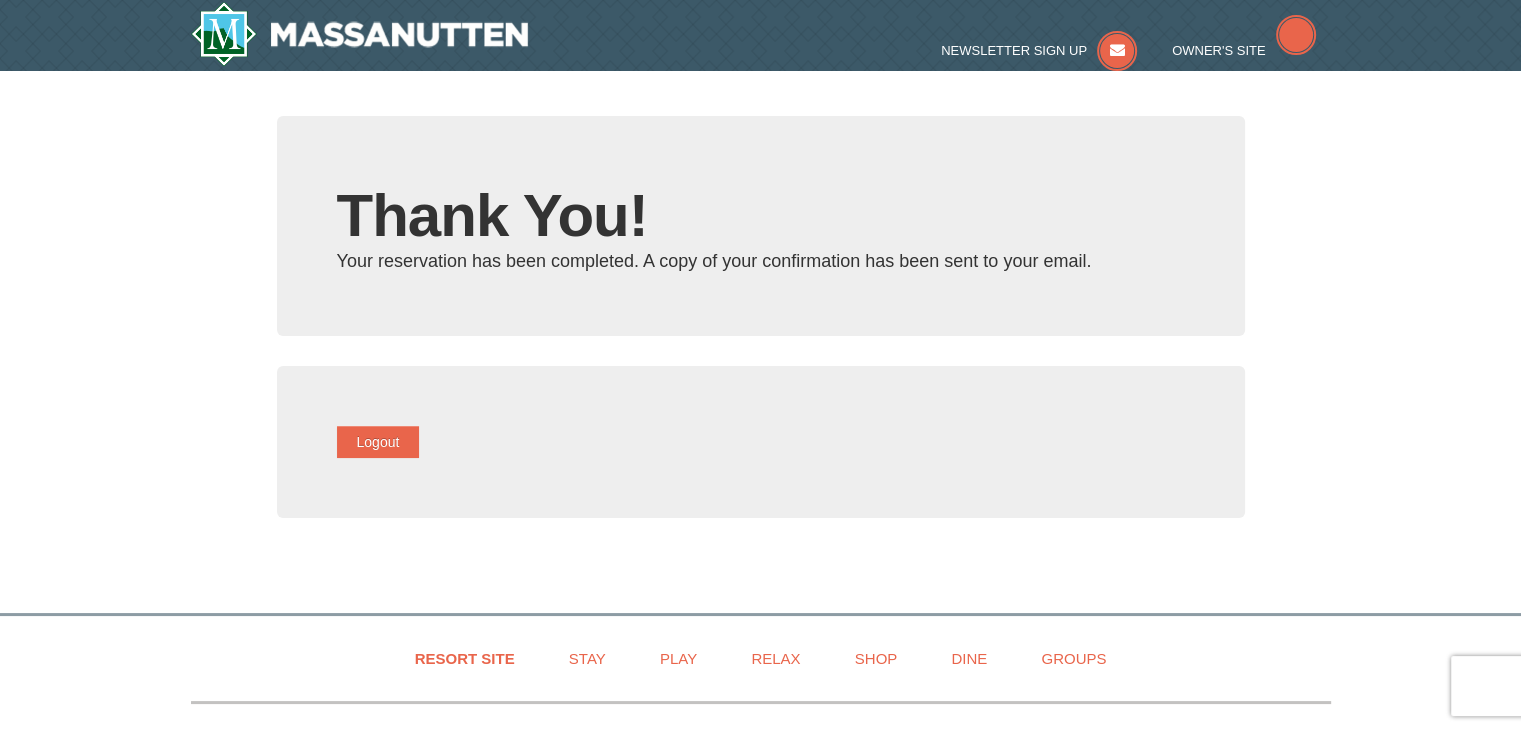 type on "[EMAIL]" 